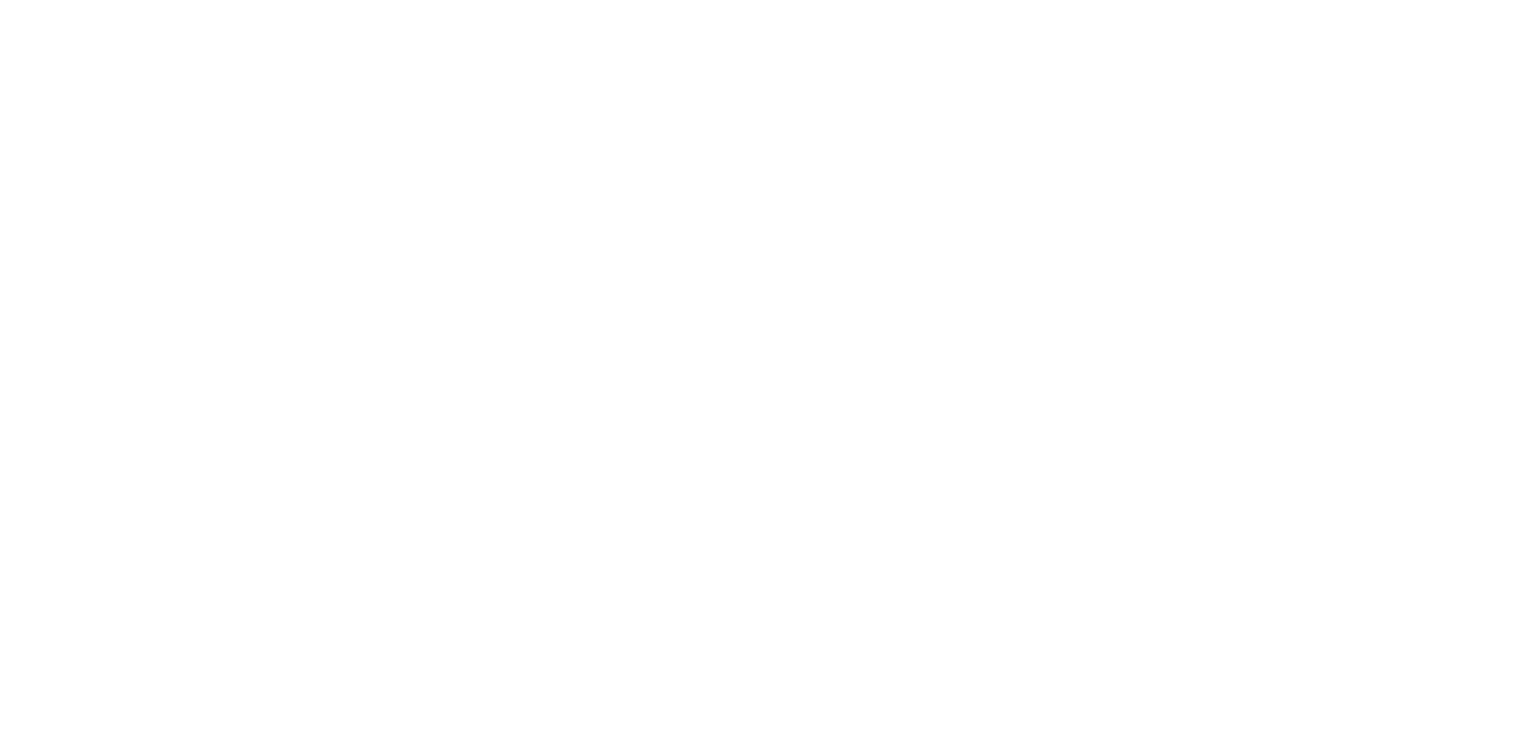 scroll, scrollTop: 0, scrollLeft: 0, axis: both 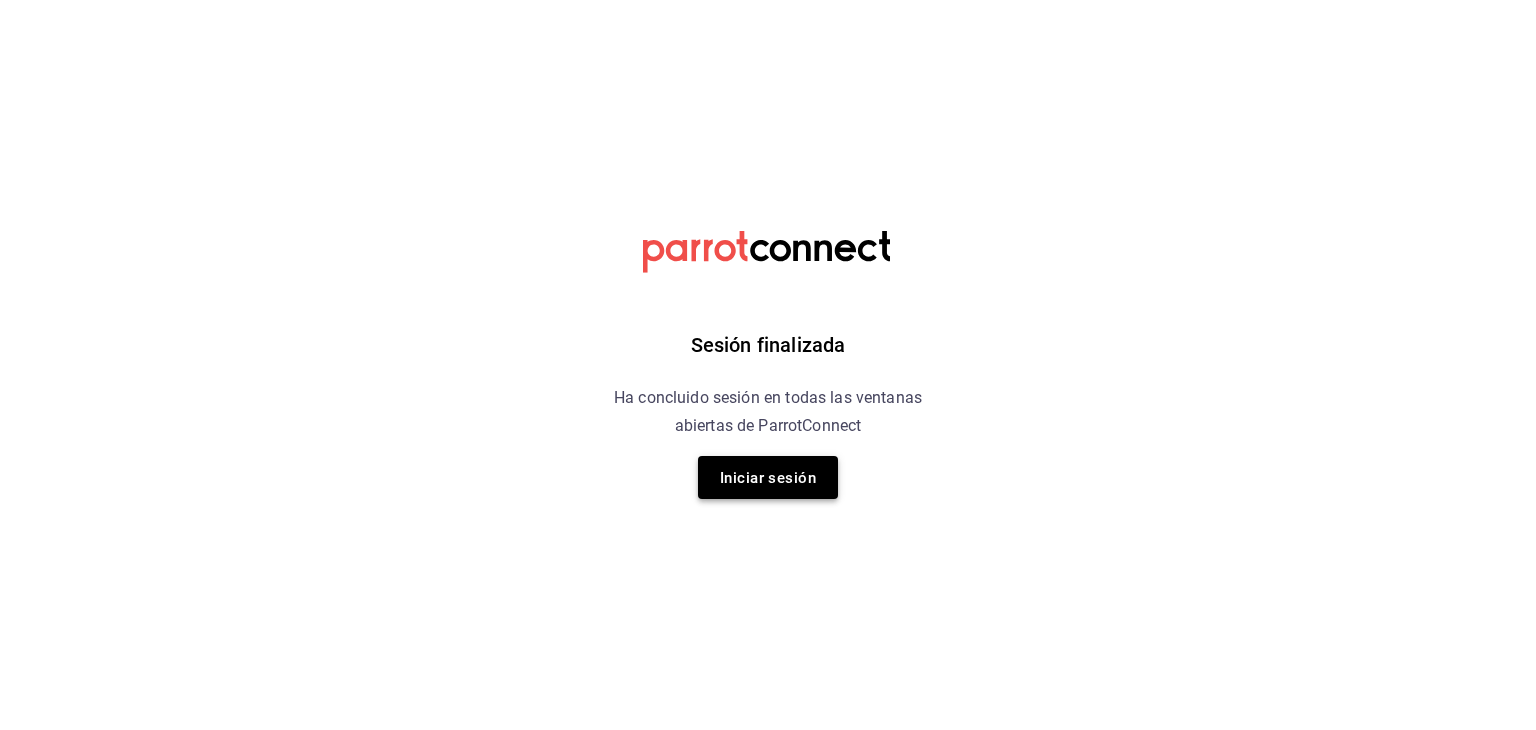 click on "Iniciar sesión" at bounding box center [768, 478] 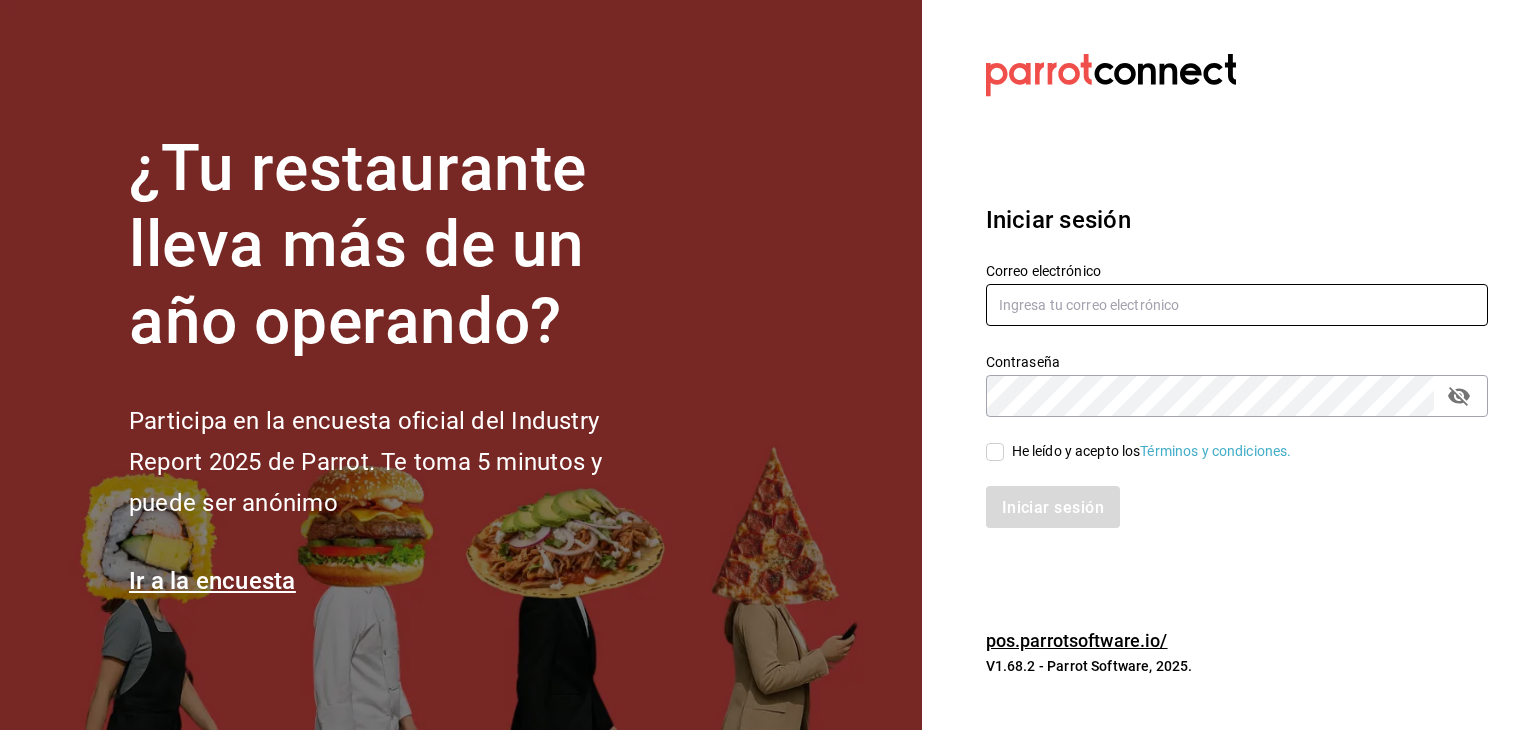 click at bounding box center (1237, 305) 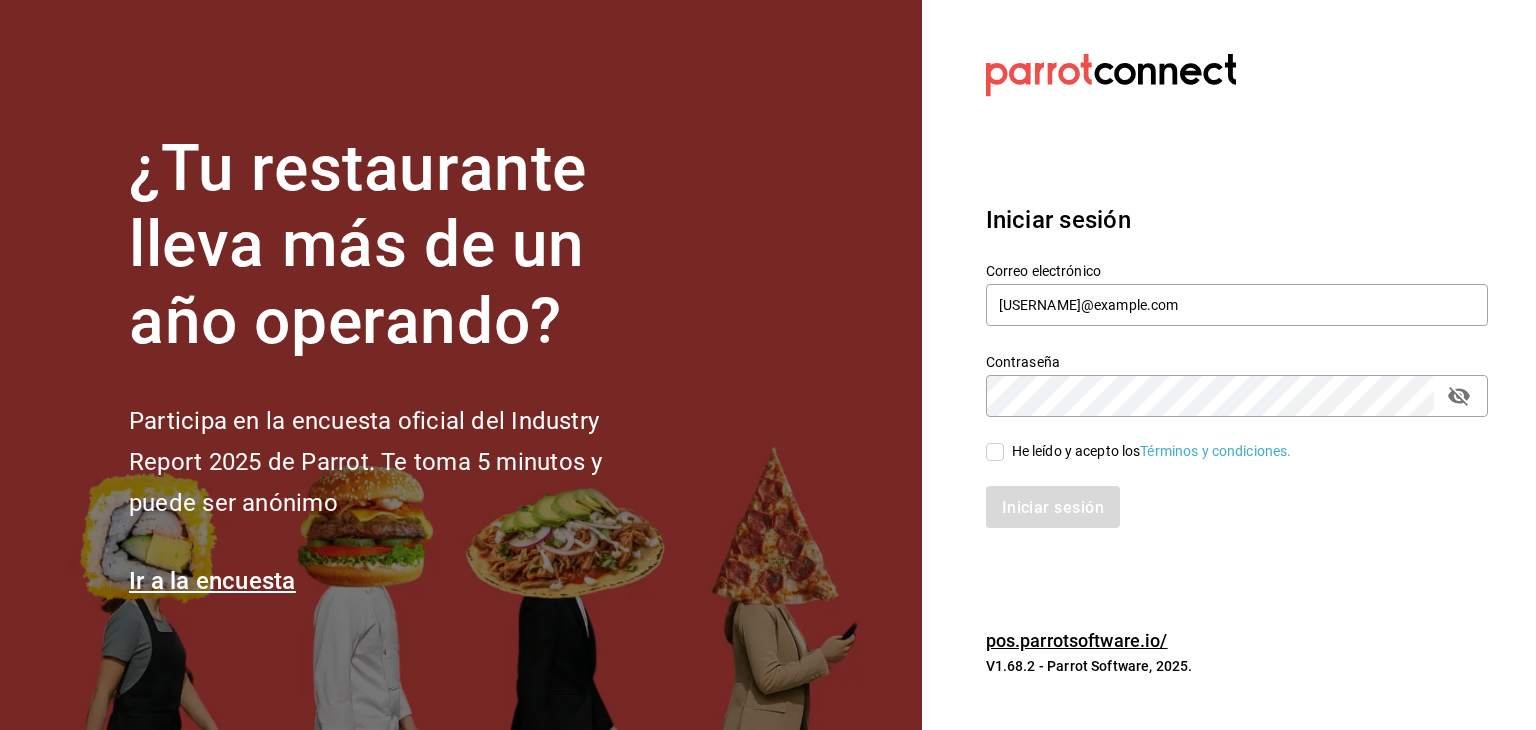 click on "He leído y acepto los  Términos y condiciones." at bounding box center (1225, 440) 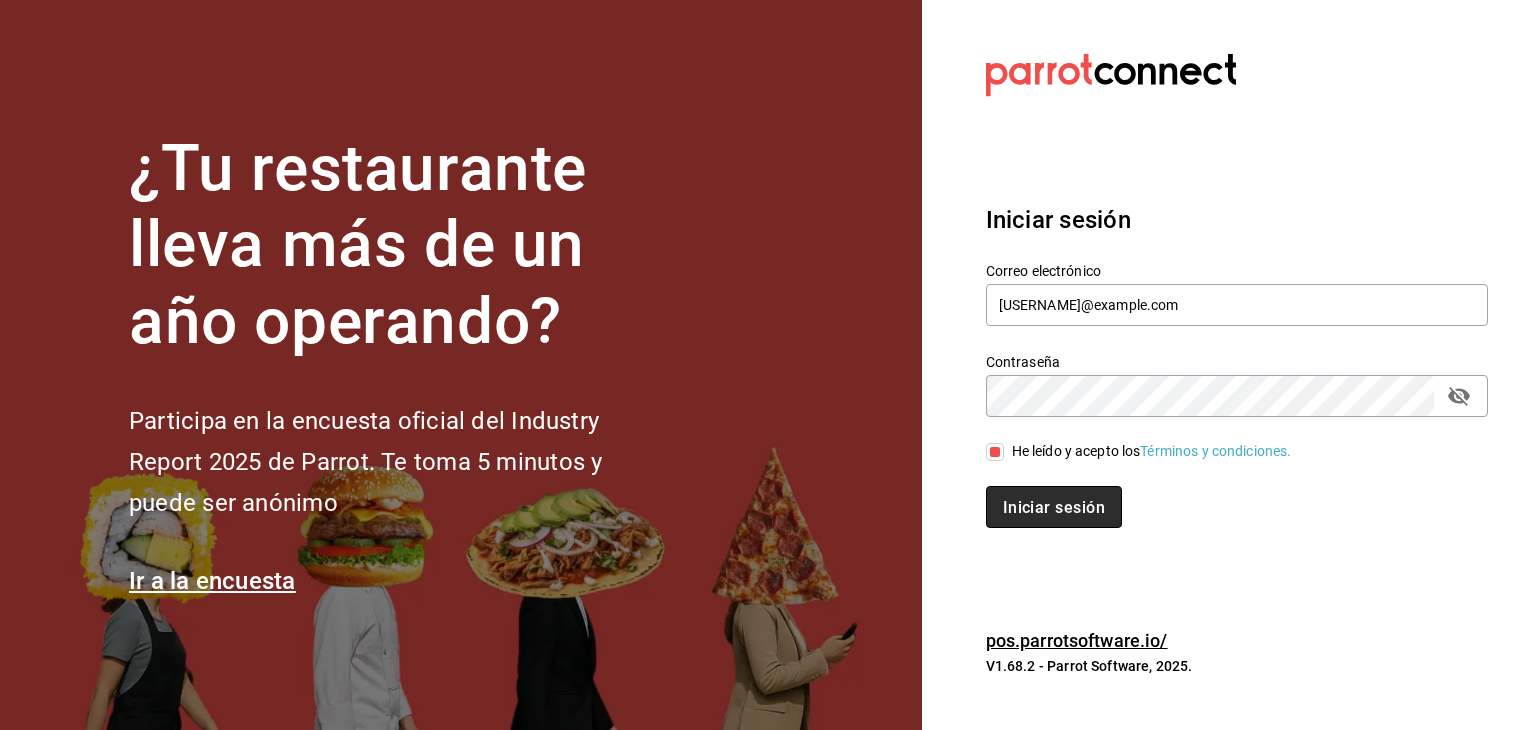 click on "Iniciar sesión" at bounding box center (1054, 507) 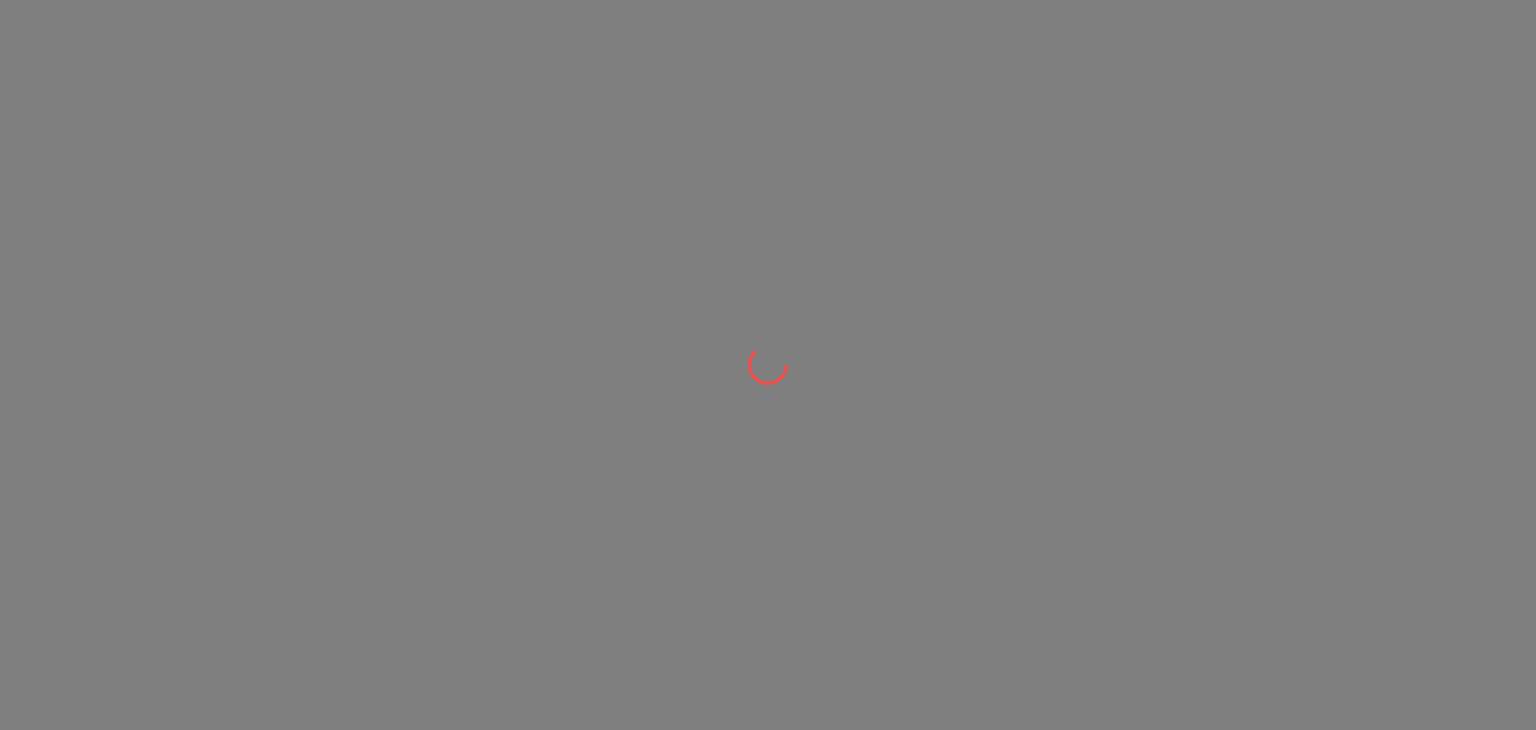 scroll, scrollTop: 0, scrollLeft: 0, axis: both 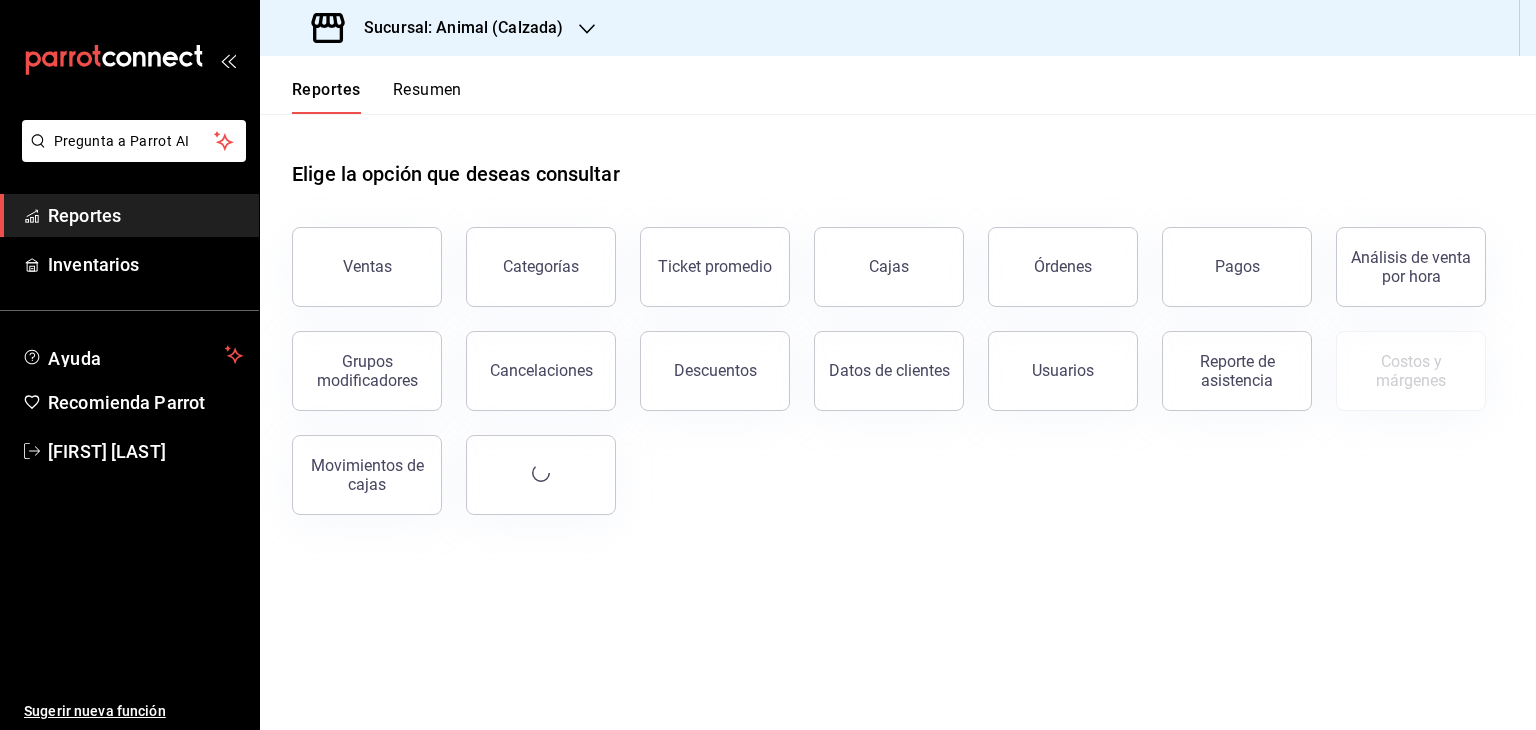 click on "Ventas" at bounding box center [367, 267] 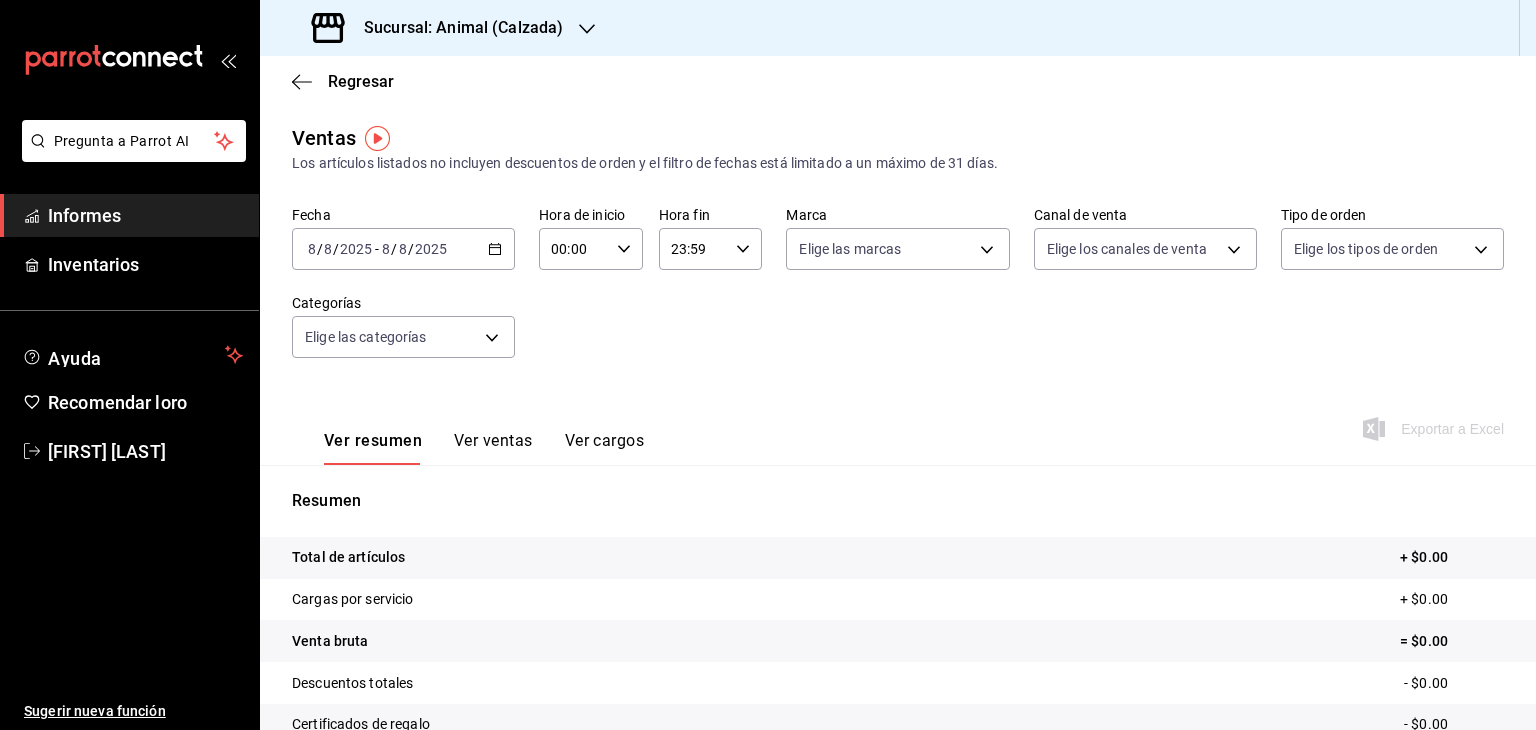 click 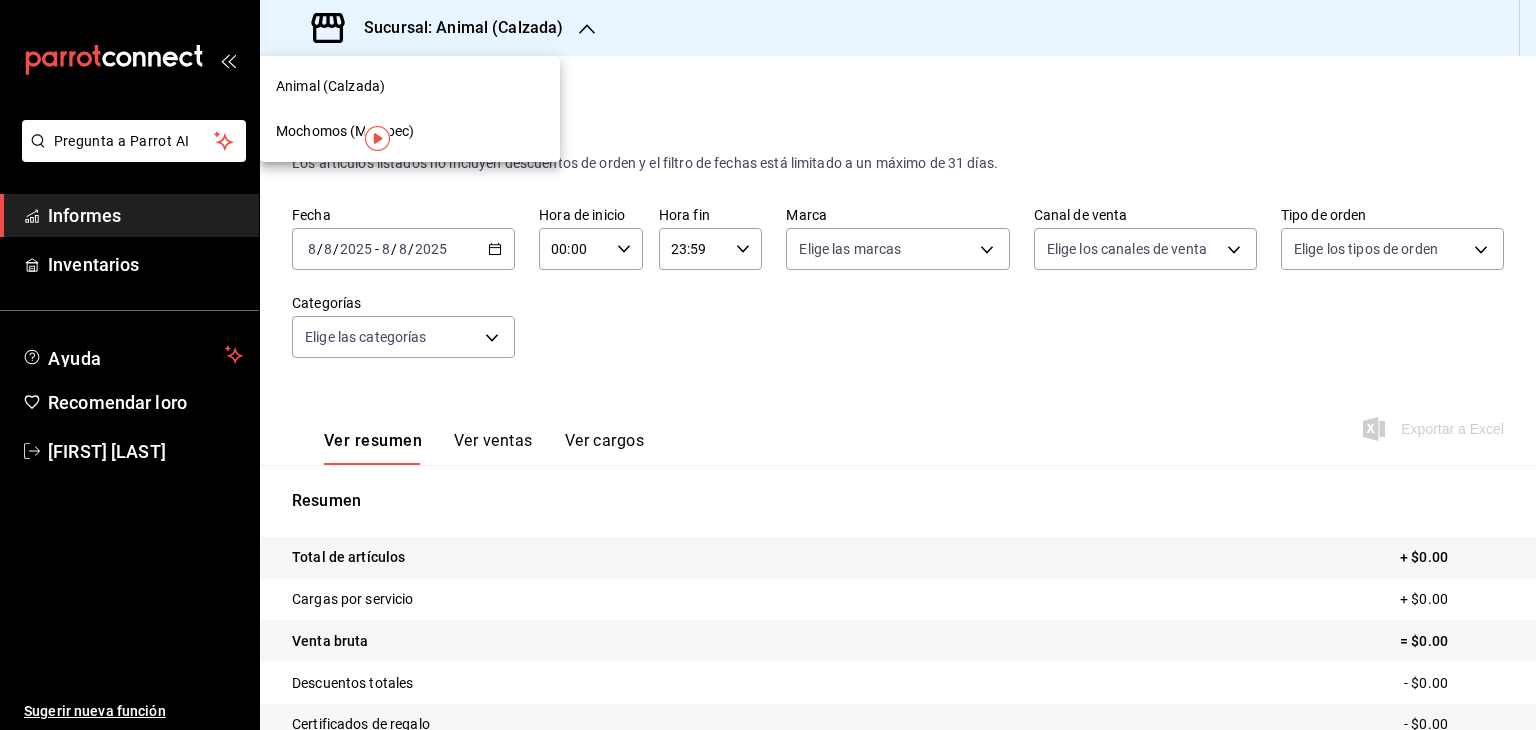 click on "Mochomos (Metepec)" at bounding box center [345, 131] 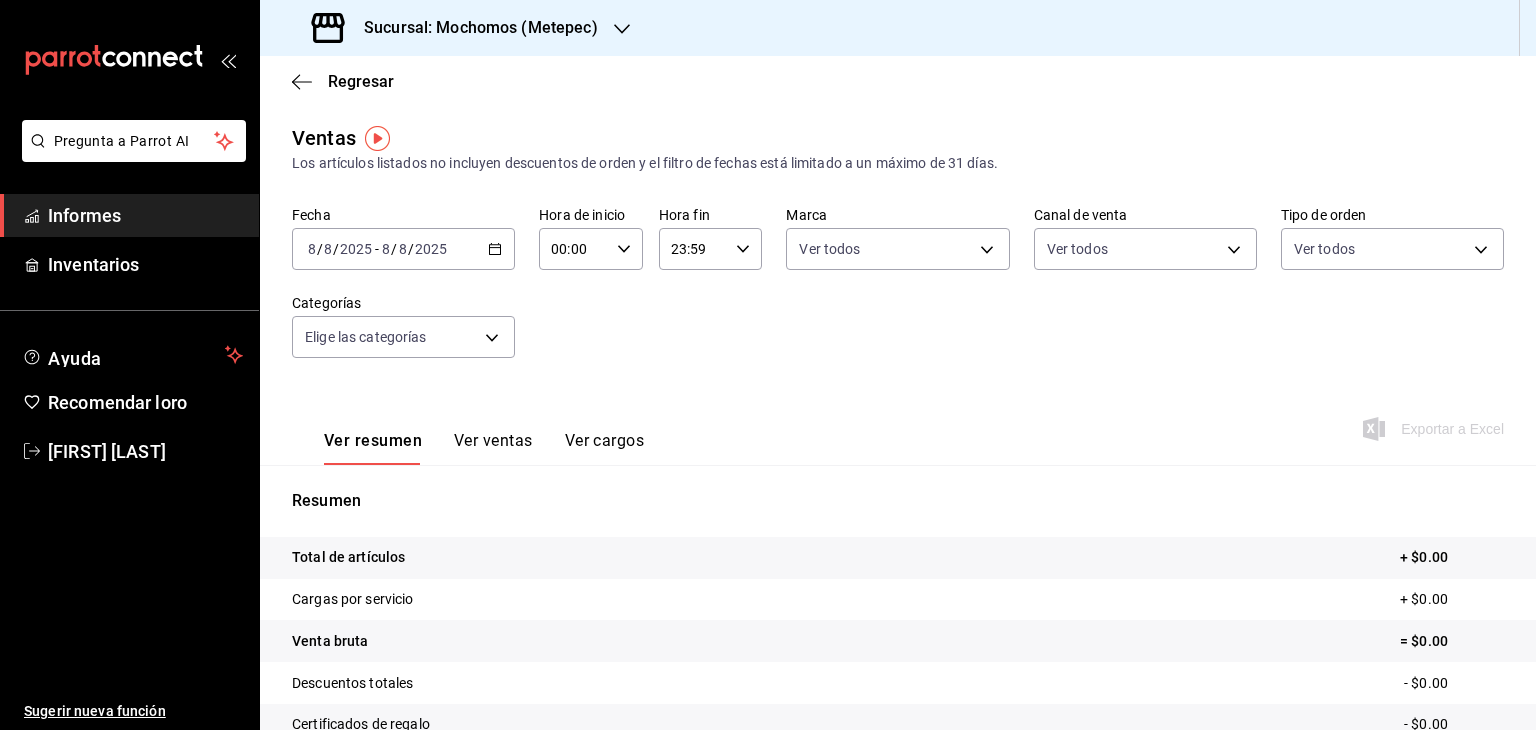 click 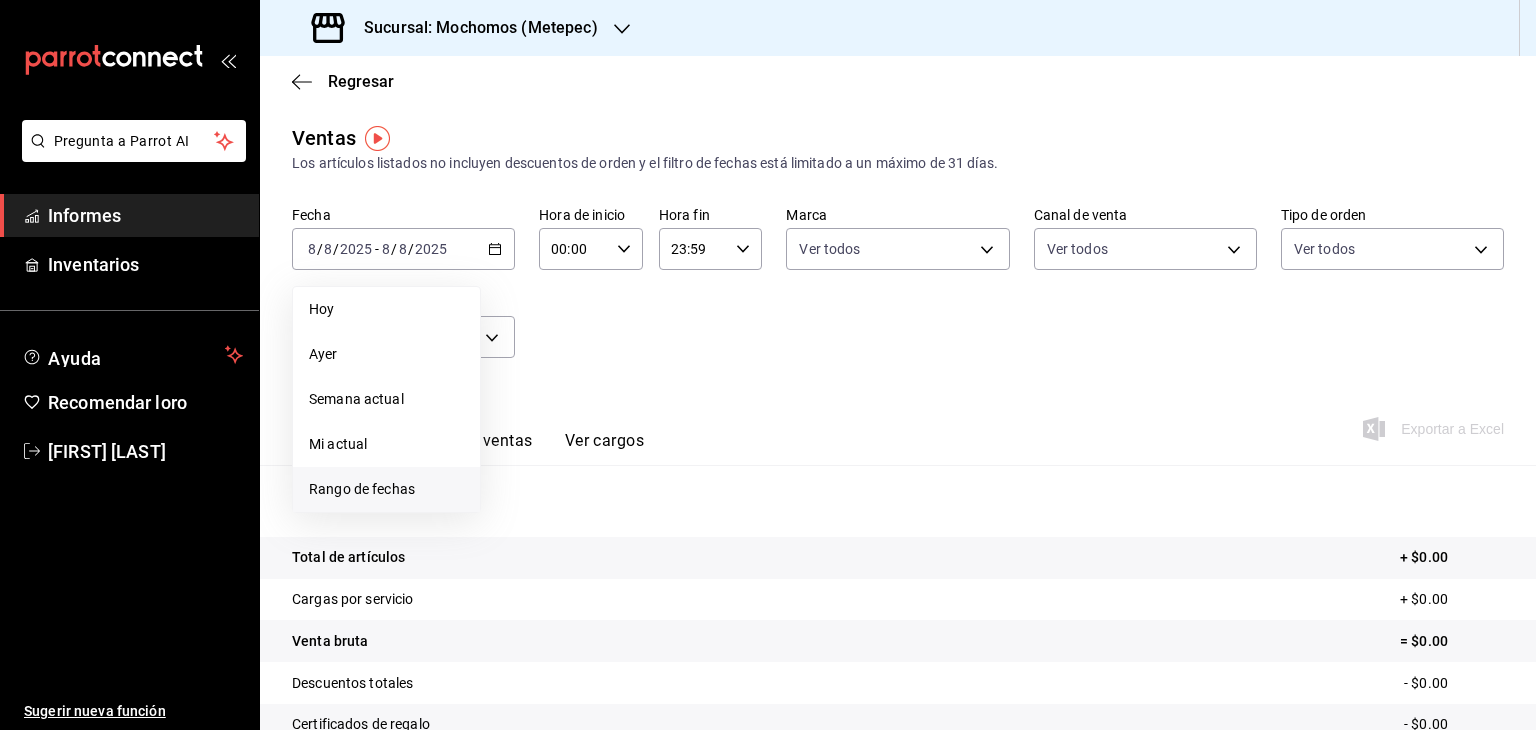 click on "Rango de fechas" at bounding box center (362, 489) 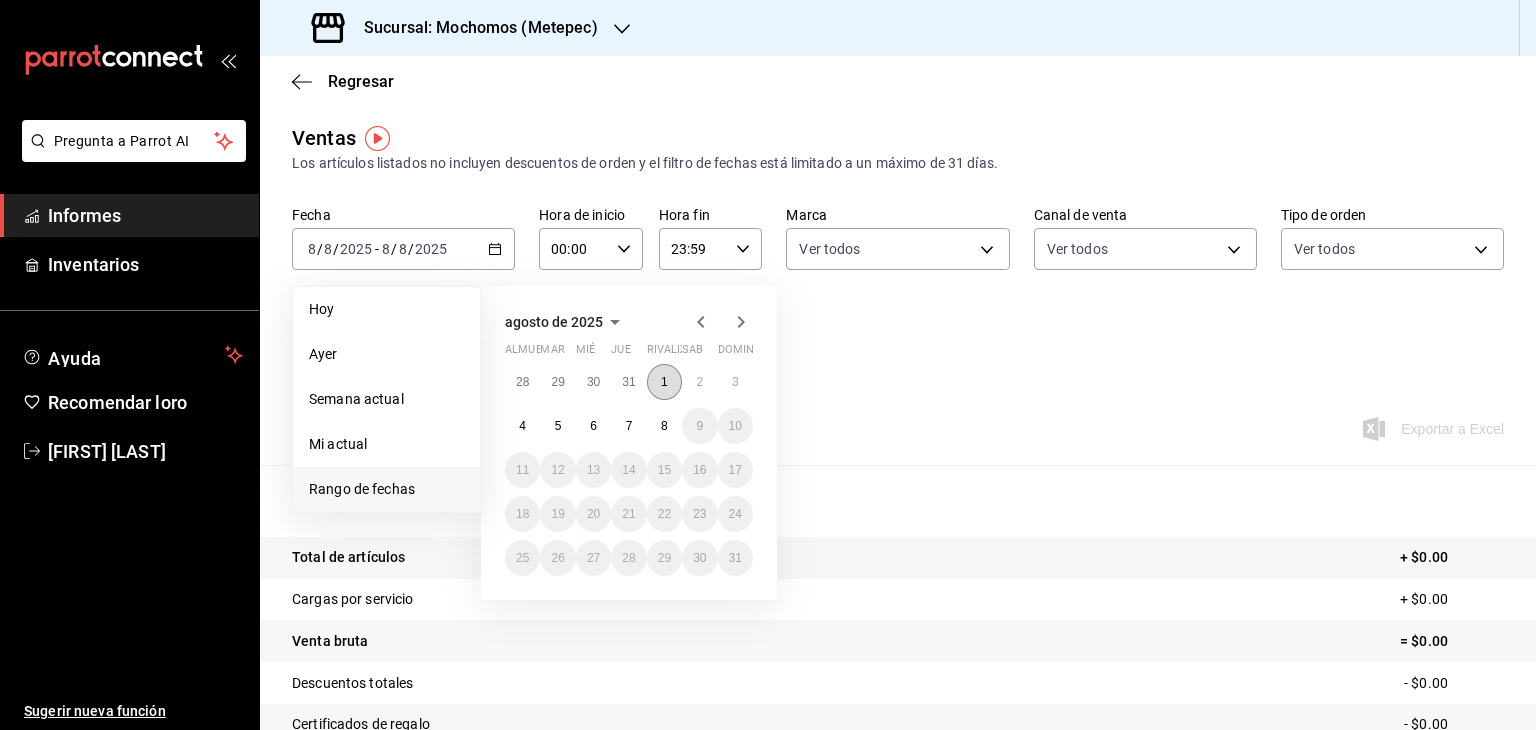 click on "1" at bounding box center [664, 382] 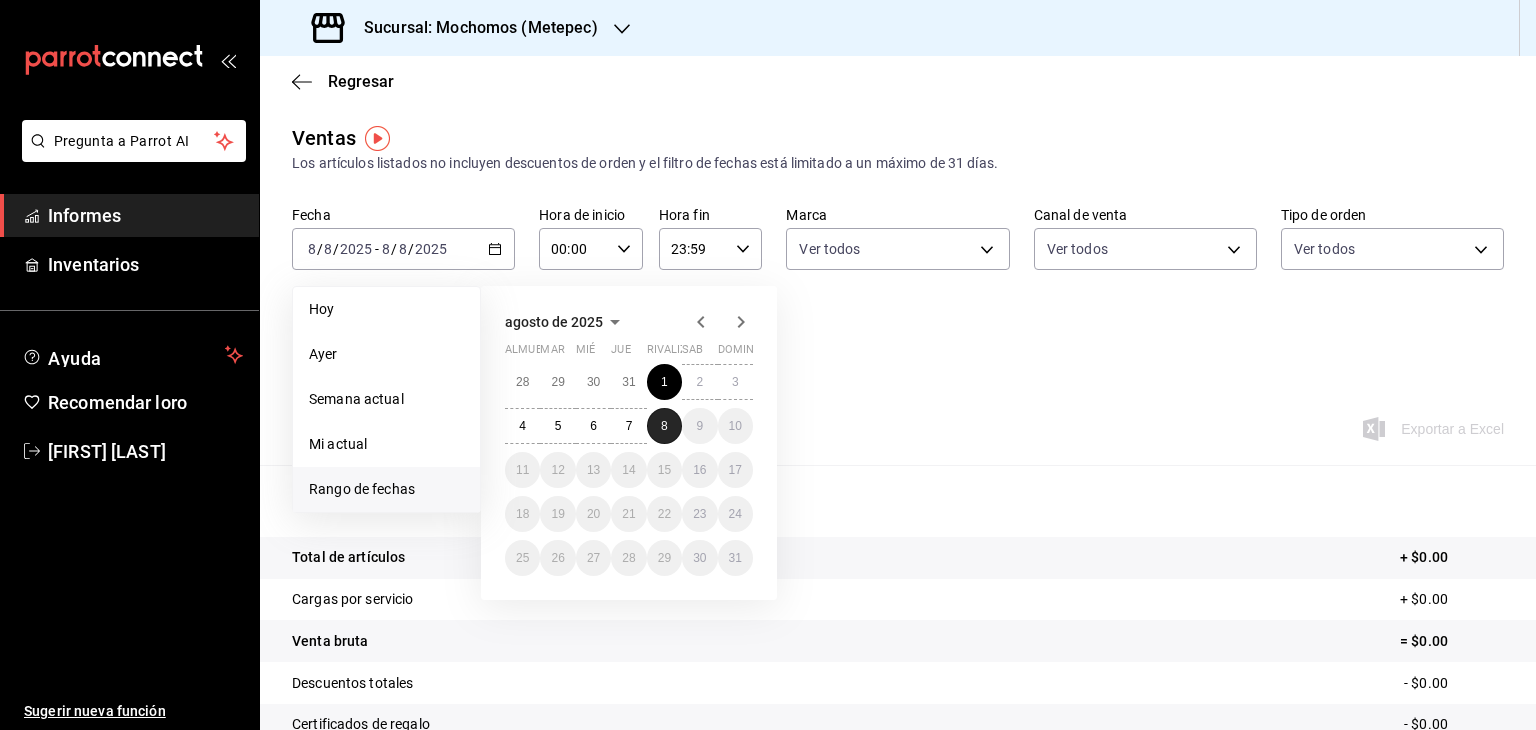 click on "28 29 30 31 1 2 3 4 5 6 7 8 9 10 11 12 13 14 15 16 17 18 19 20 21 22 23 24 25 26 27 28 29 30 31" at bounding box center [629, 470] 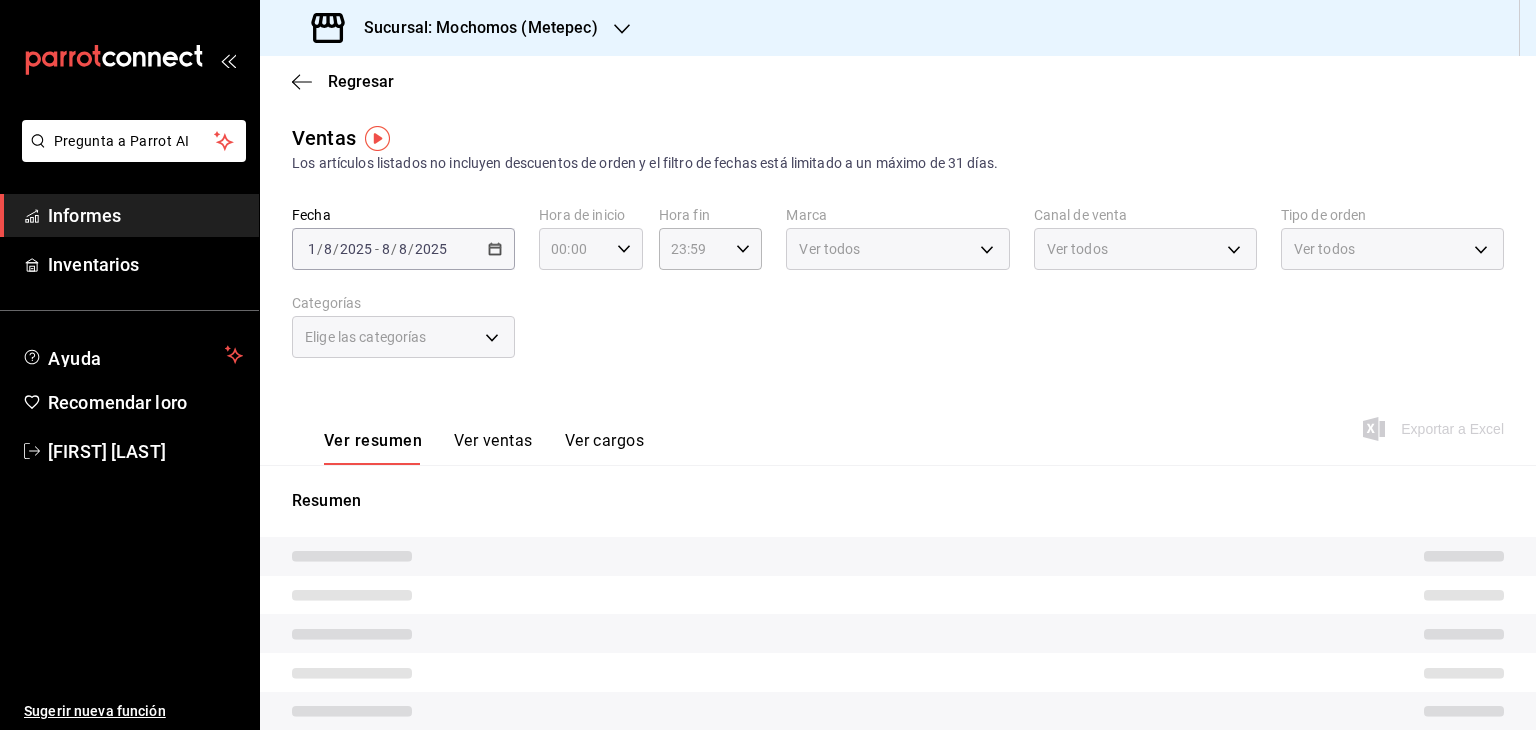 click on "00:00 Hora de inicio" at bounding box center (591, 249) 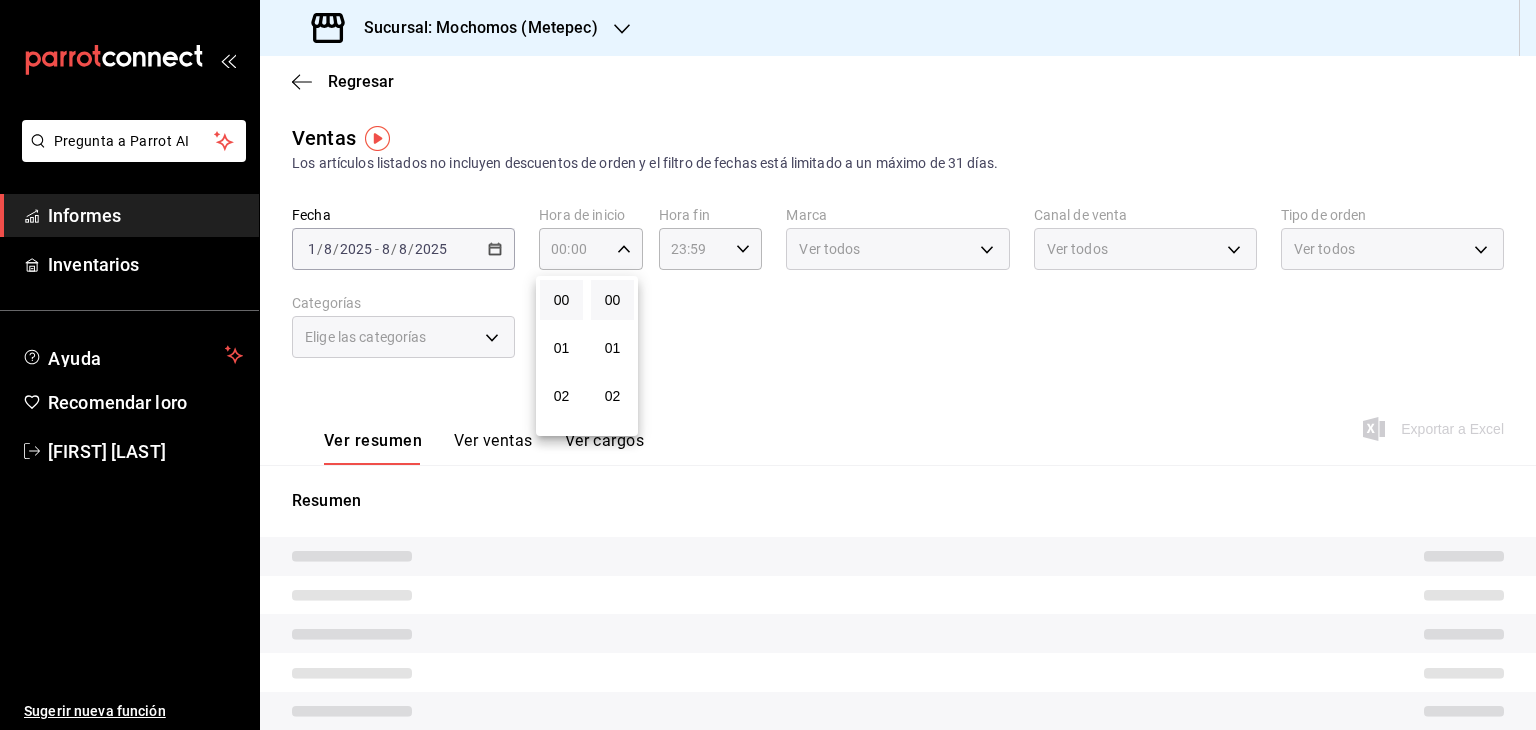 scroll, scrollTop: 180, scrollLeft: 0, axis: vertical 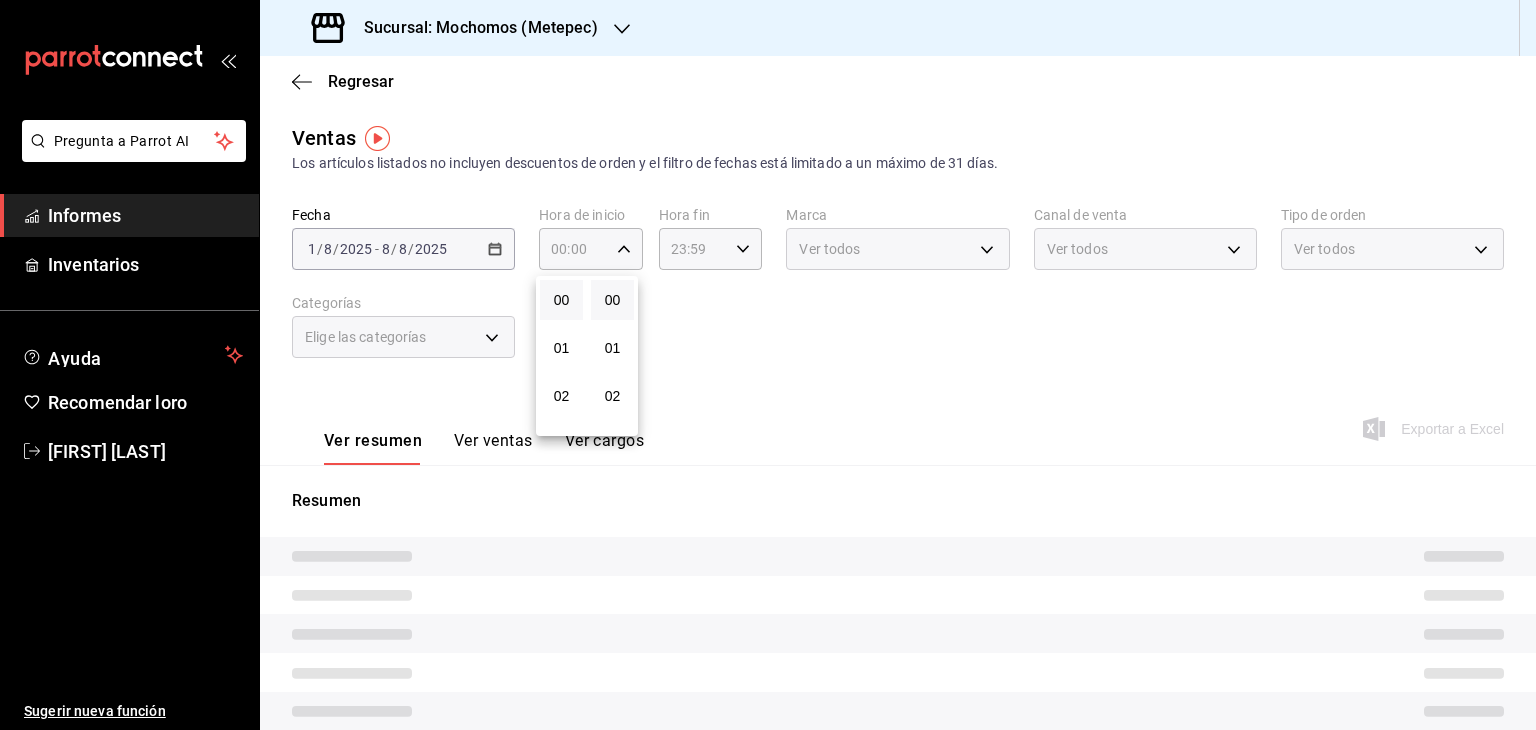click on "05" at bounding box center [561, 540] 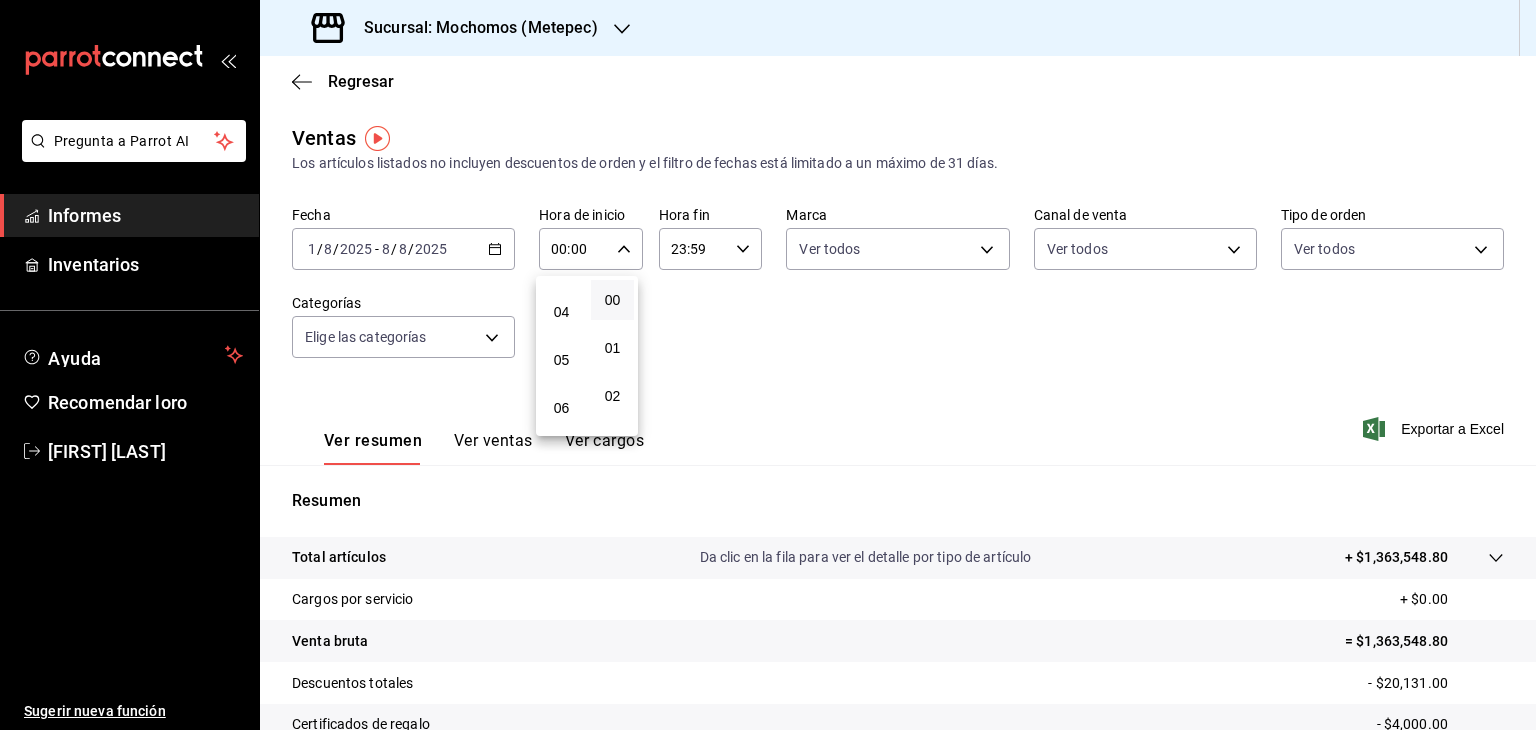 type on "05:00" 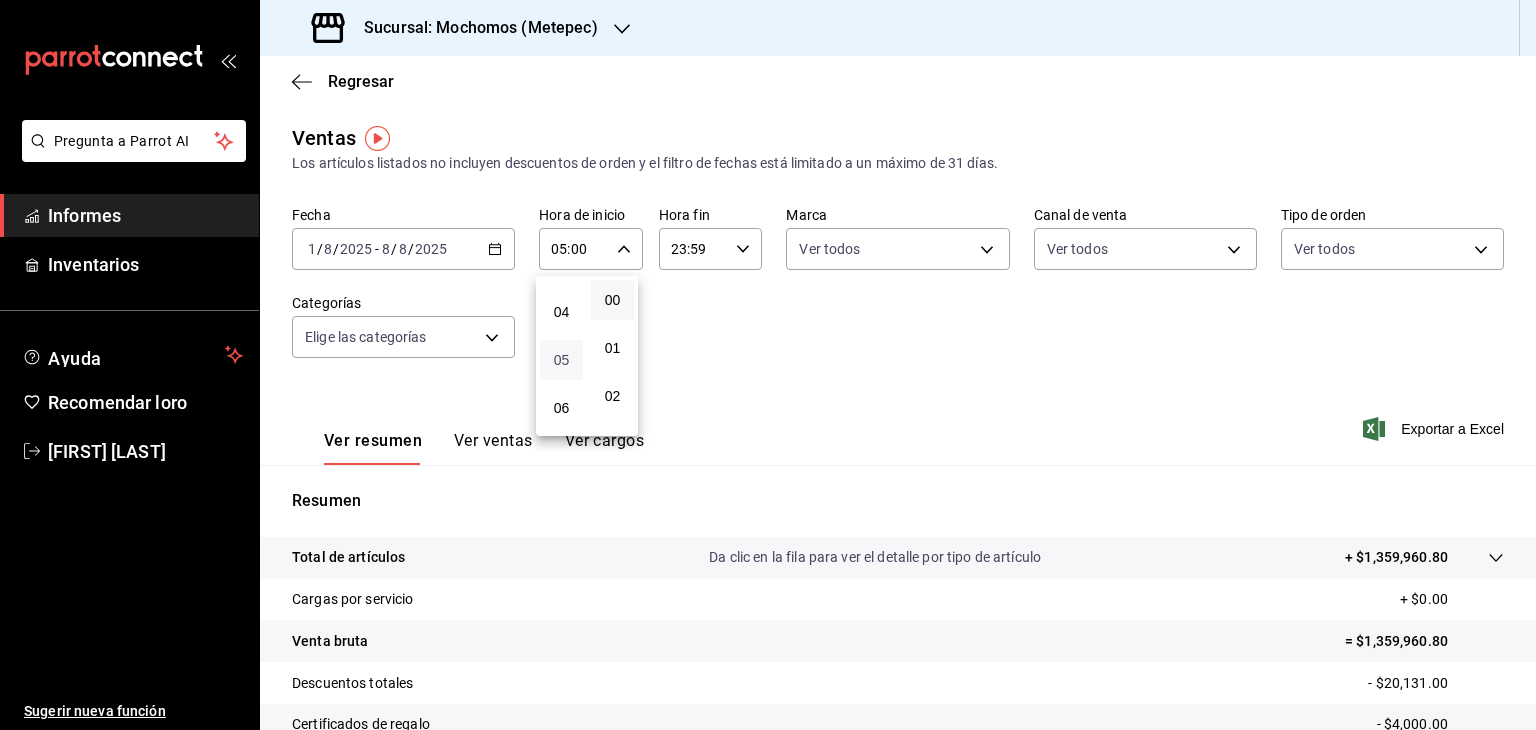 click on "05" at bounding box center [562, 360] 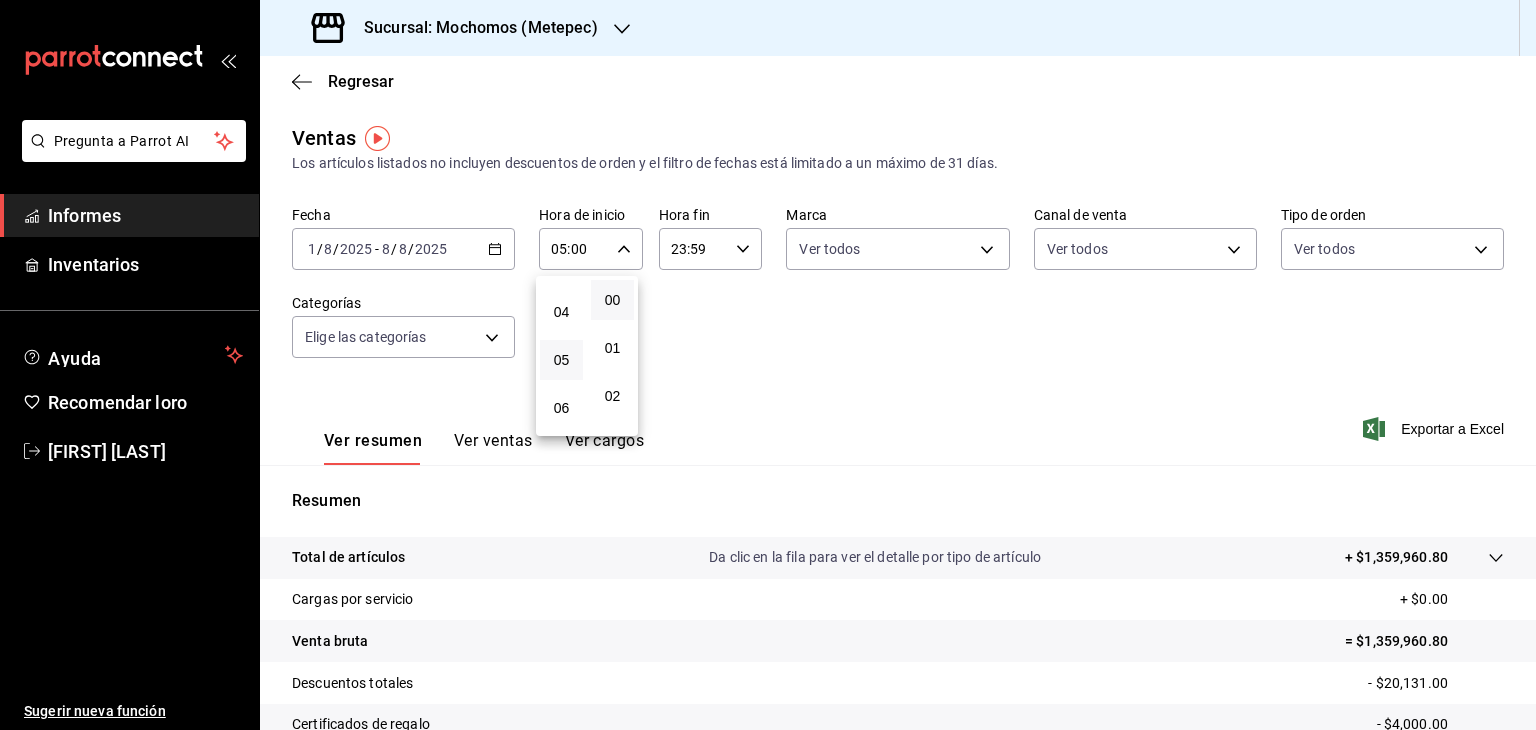 click at bounding box center [768, 365] 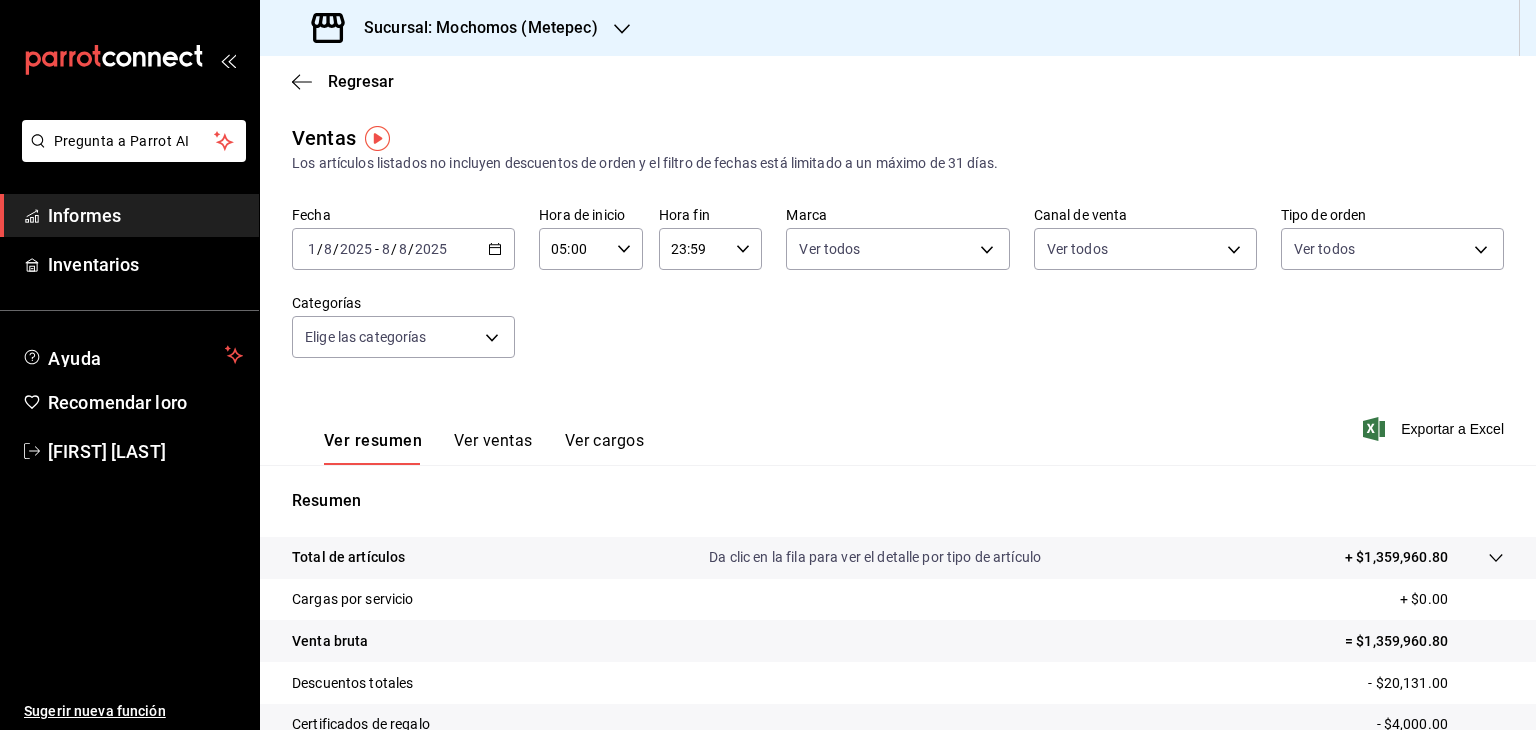 click on "23:59 Hora fin" at bounding box center [711, 249] 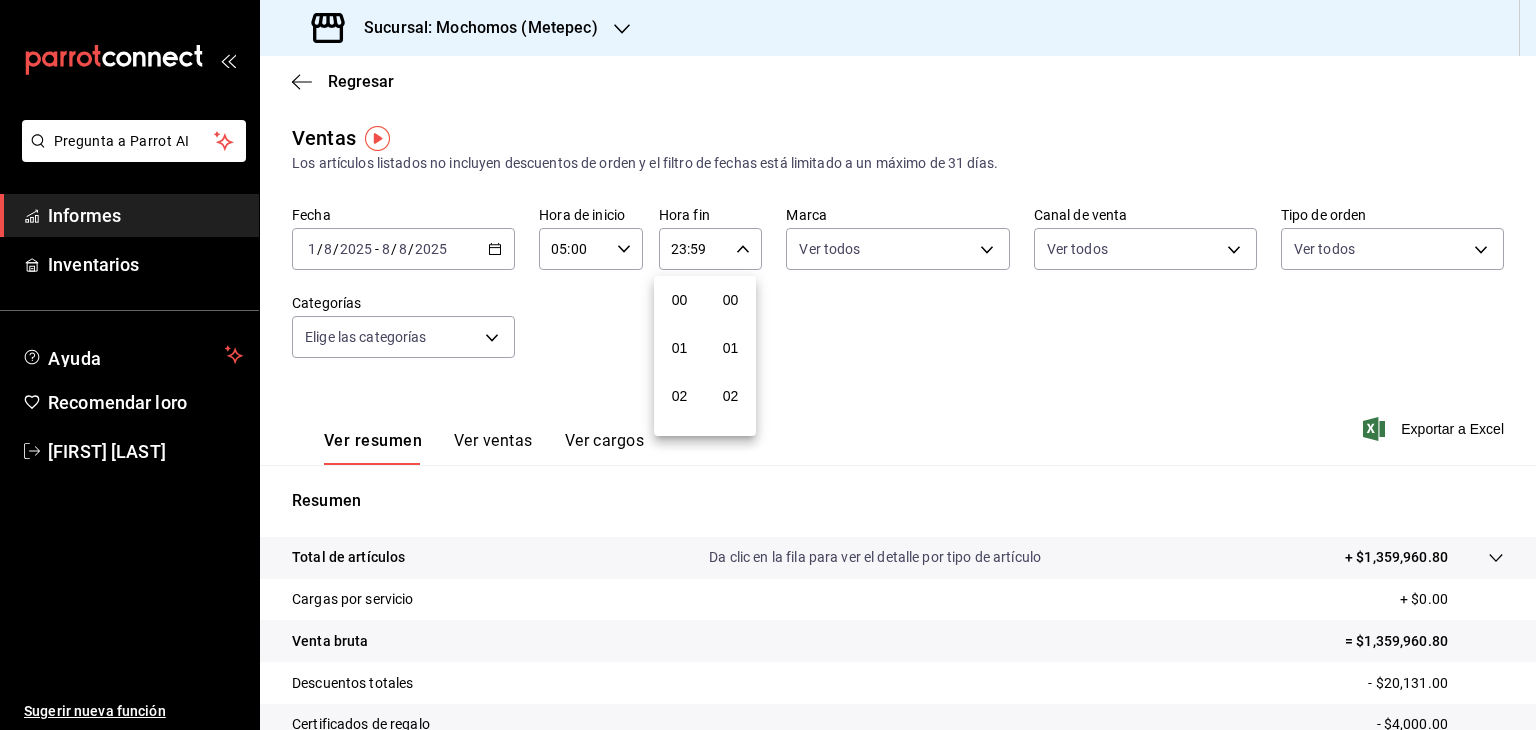 scroll, scrollTop: 1011, scrollLeft: 0, axis: vertical 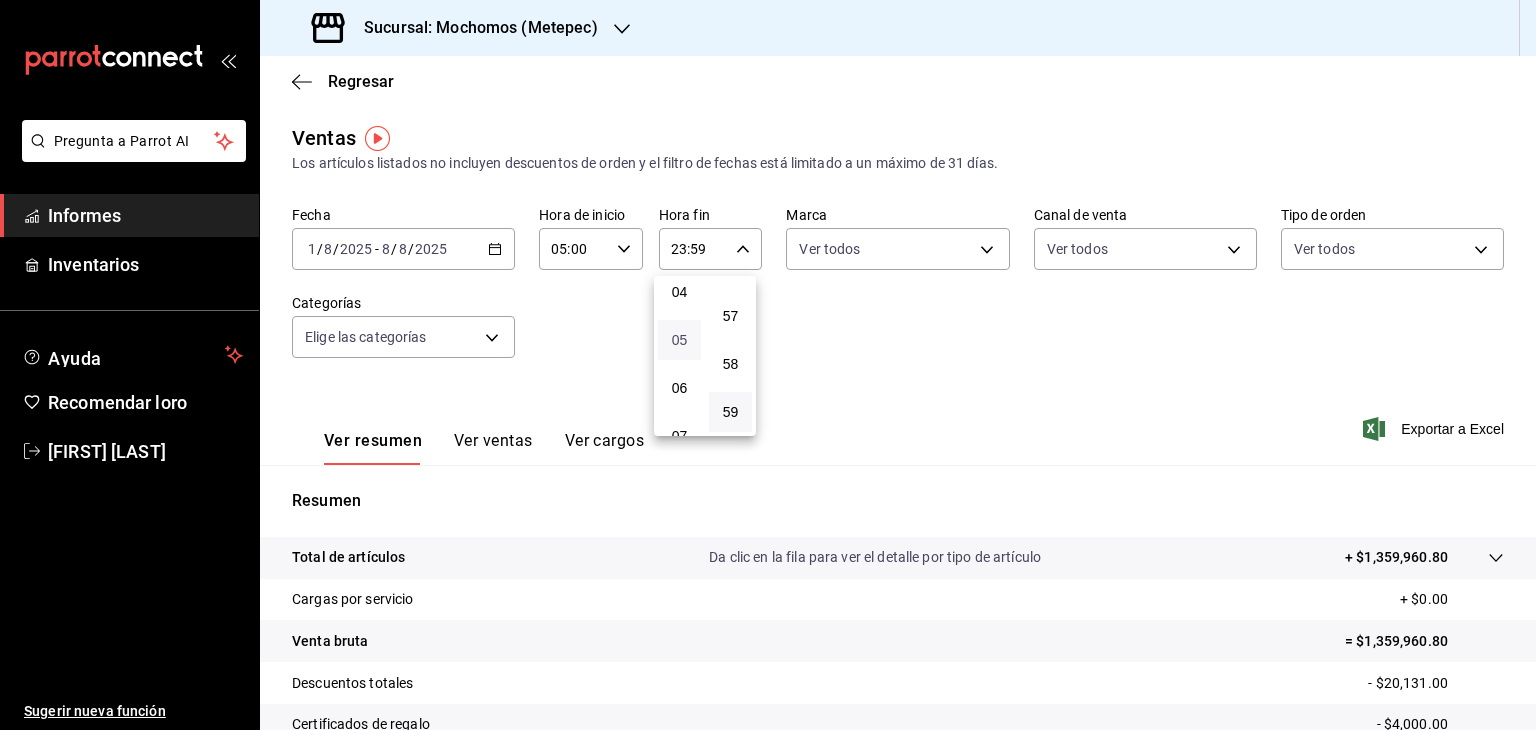 click on "05" at bounding box center [680, 340] 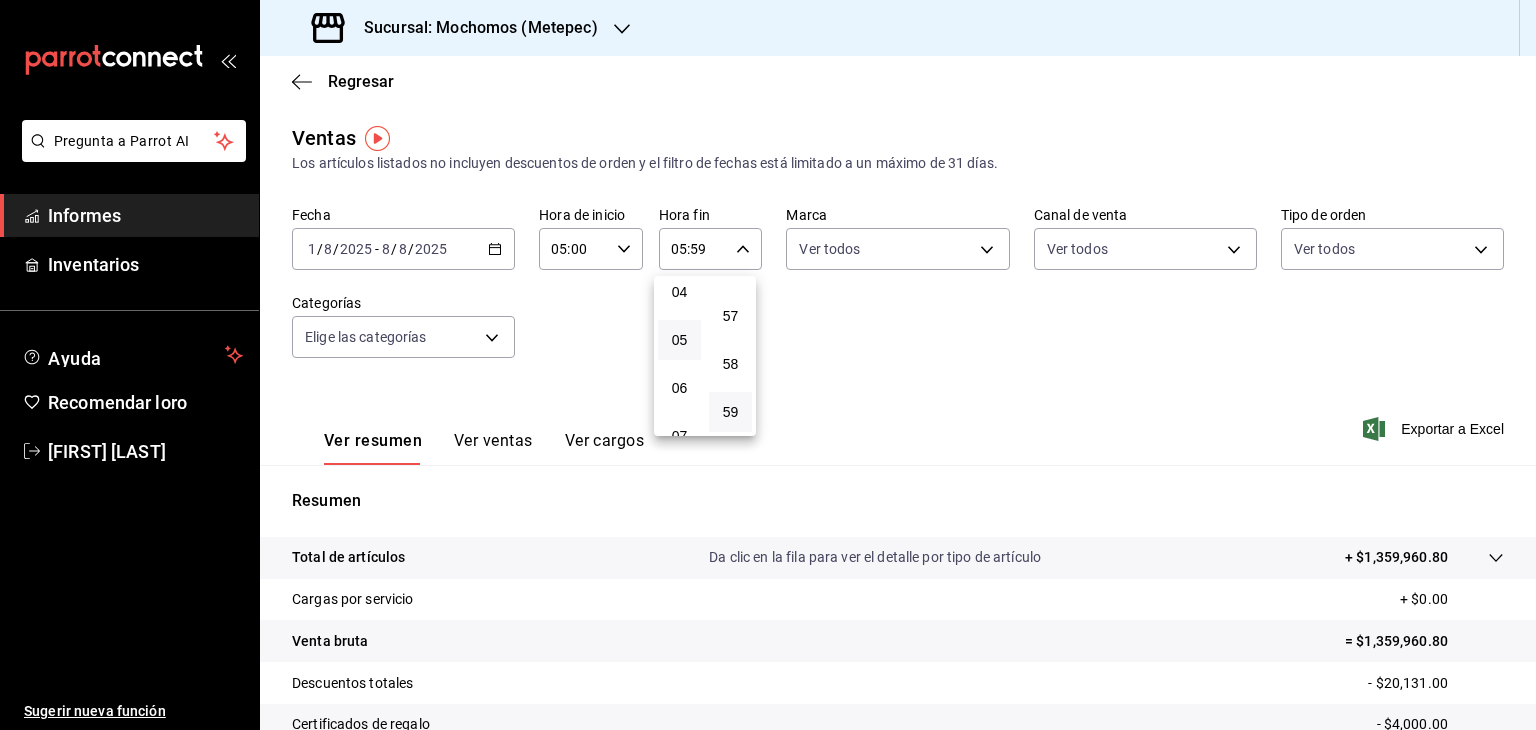 click at bounding box center [768, 365] 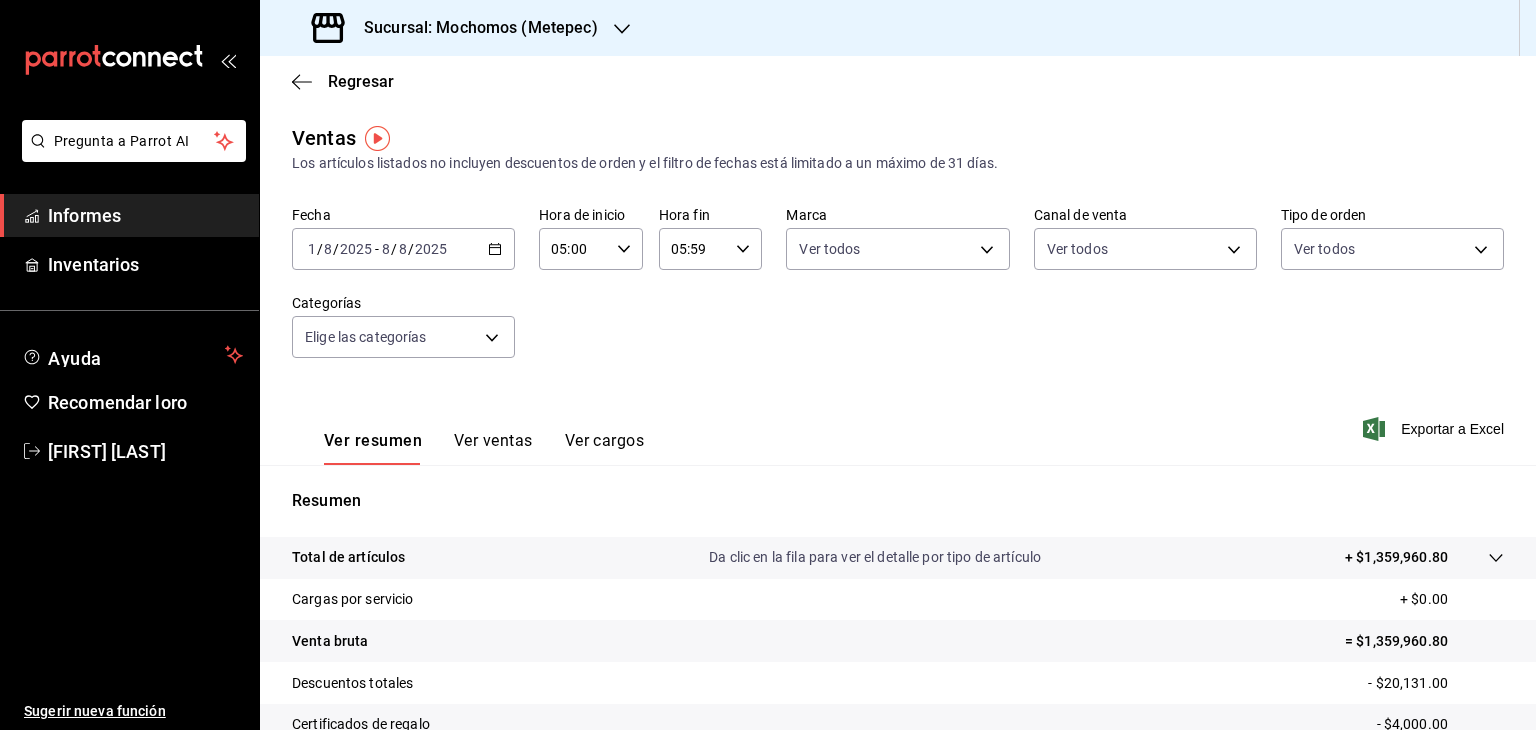 click 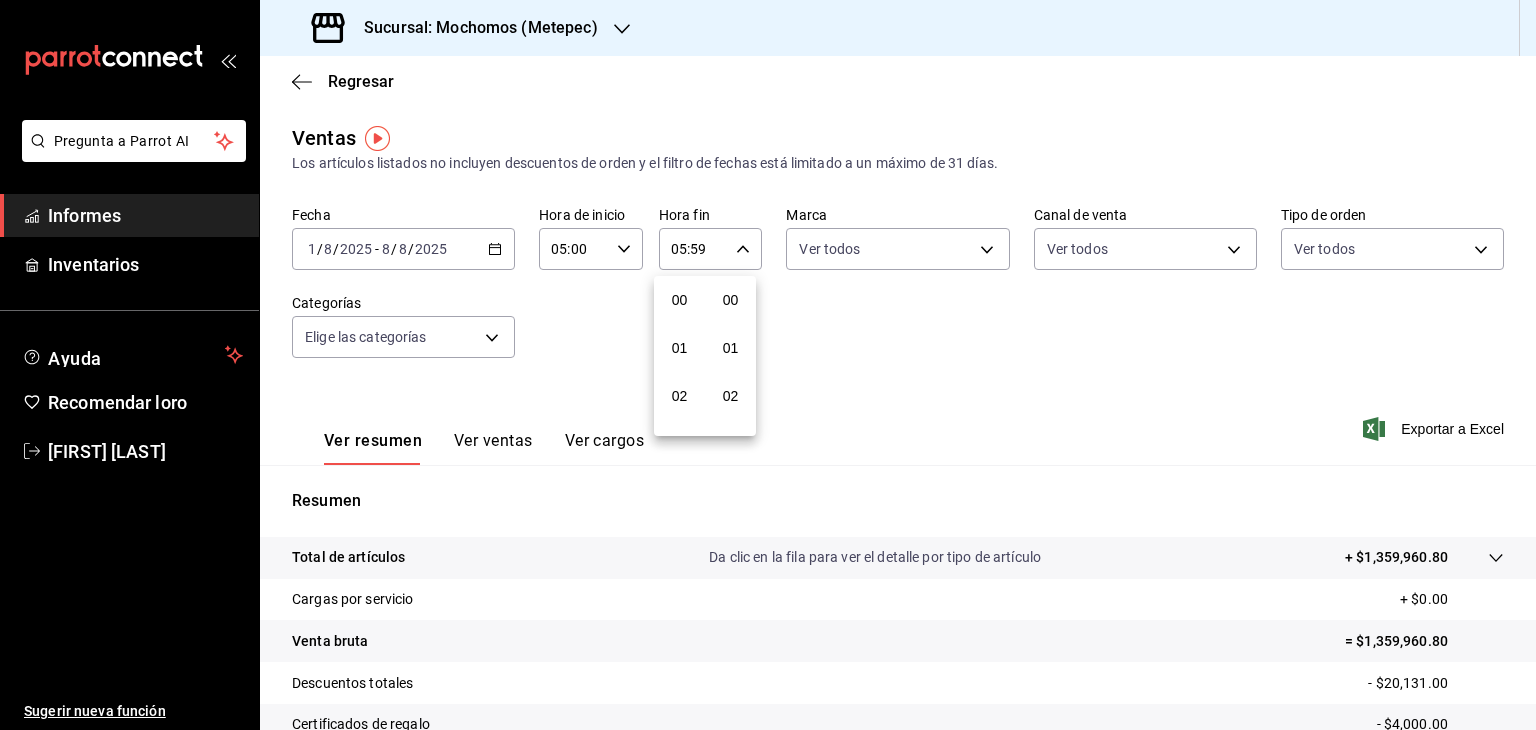 scroll, scrollTop: 244, scrollLeft: 0, axis: vertical 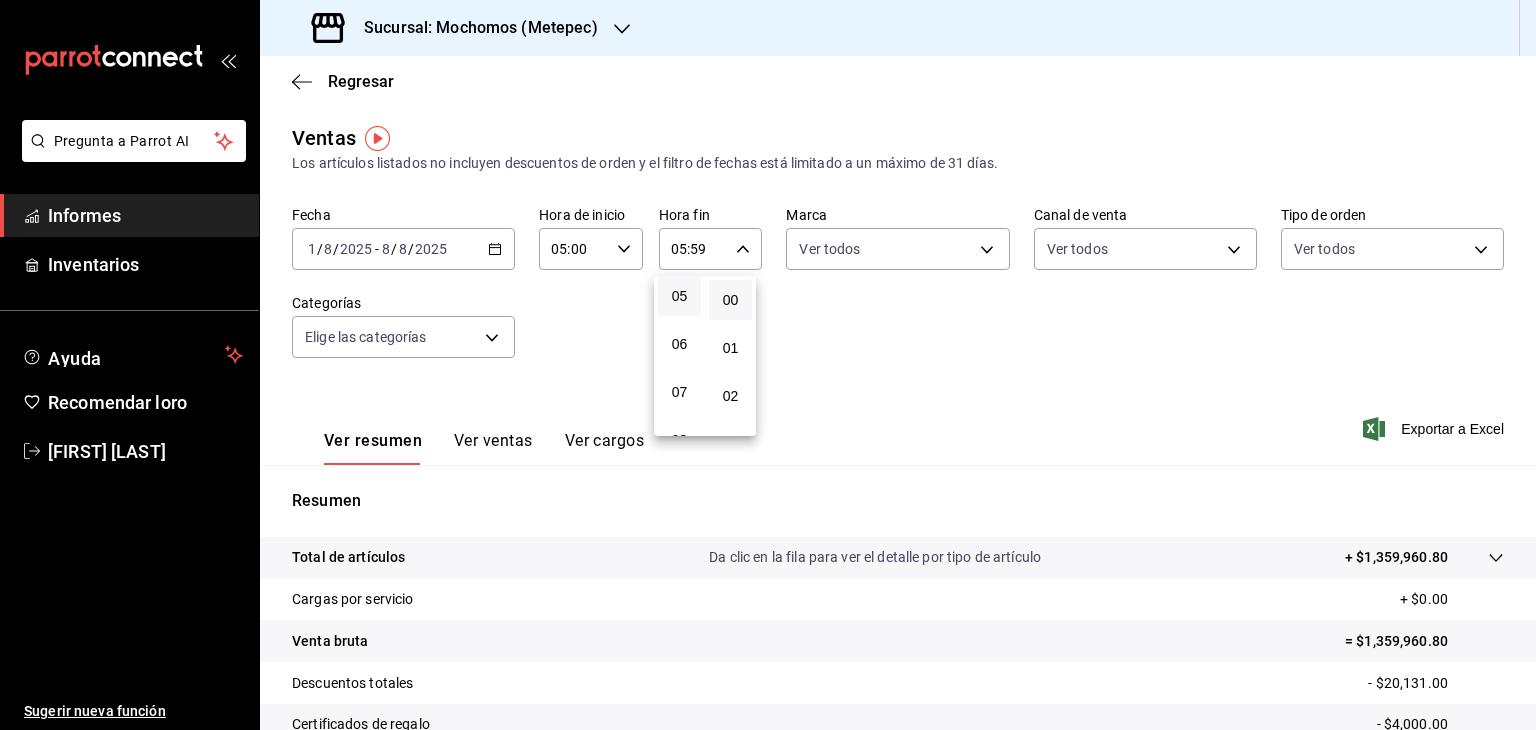 click on "00" at bounding box center (730, 300) 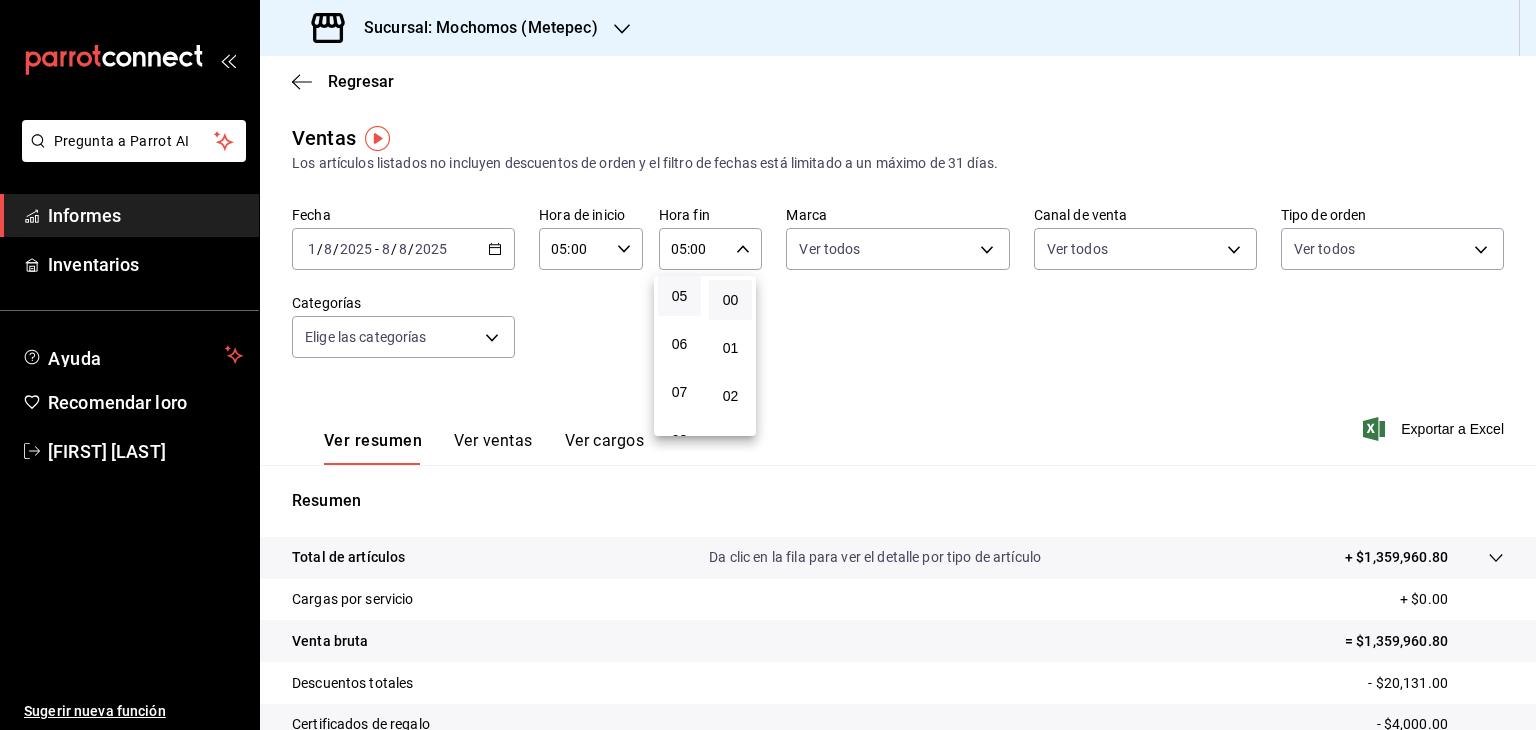 click at bounding box center (768, 365) 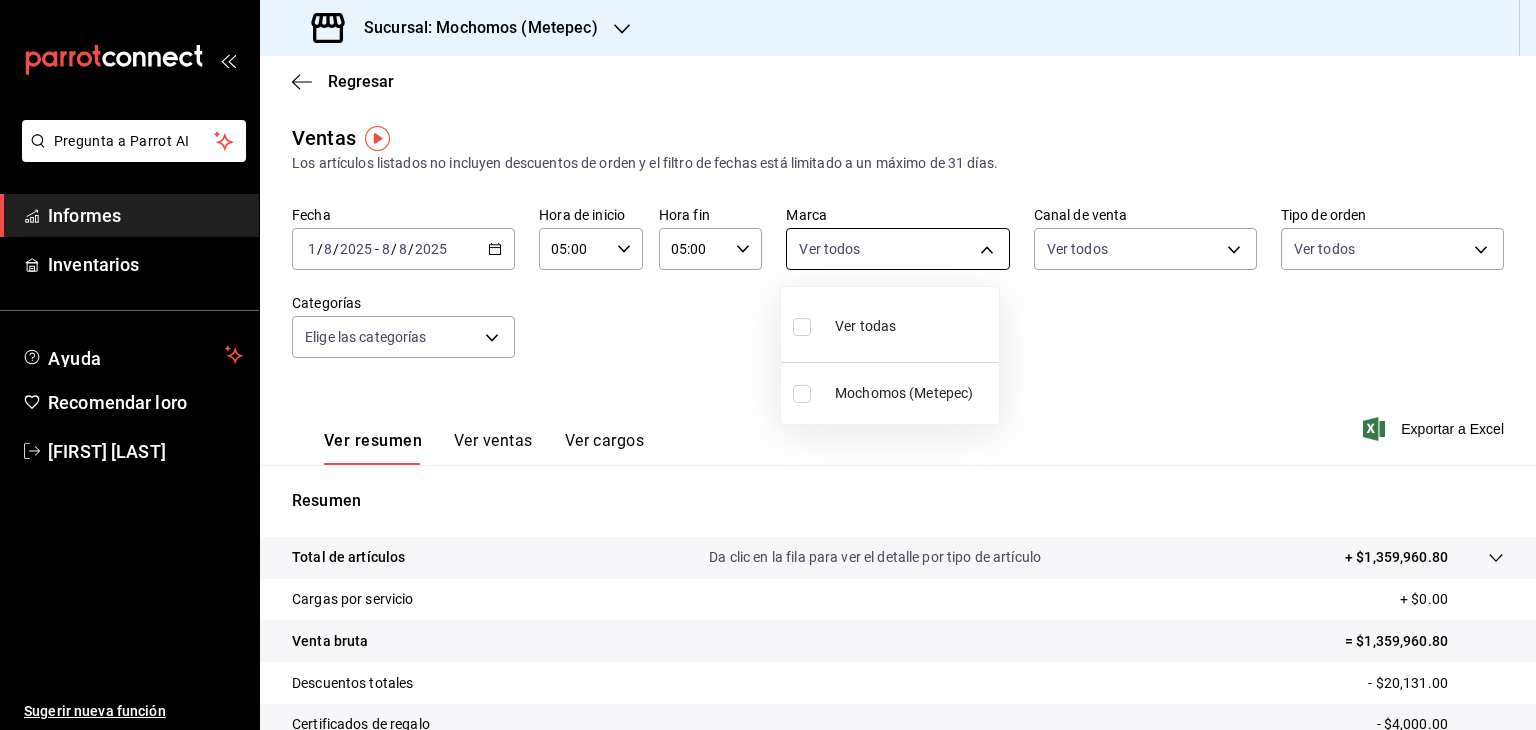 click on "Pregunta a Parrot AI Informes   Inventarios   Ayuda Recomendar loro   Cristian Mercado   Sugerir nueva función   Sucursal: Mochomos (Metepec) Regresar Ventas Los artículos listados no incluyen descuentos de orden y el filtro de fechas está limitado a un máximo de 31 días. Fecha 2025-08-01 1 / 8 / 2025 - 2025-08-08 8 / 8 / 2025 Hora de inicio 05:00 Hora de inicio Hora fin 05:00 Hora fin Marca Ver todos Canal de venta Ver todos Tipo de orden Ver todos Categorías Elige las categorías Ver resumen Ver ventas Ver cargos Exportar a Excel Resumen Total de artículos Da clic en la fila para ver el detalle por tipo de artículo + $1,359,960.80 Cargas por servicio + $0.00 Venta bruta = $1,359,960.80 Descuentos totales - $20,131.00 Certificados de regalo - $4,000.00 Venta total = $1,335,829.80 Impuestos - $184,252.39 Venta neta = $1,151,577.41 Texto original Valora esta traducción Tu opinión servirá para ayudar a mejorar el Traductor de Google GANA 1 MES GRATIS EN TU SUSCRIPCIÓN AQUÍ Ver video tutorial" at bounding box center [768, 365] 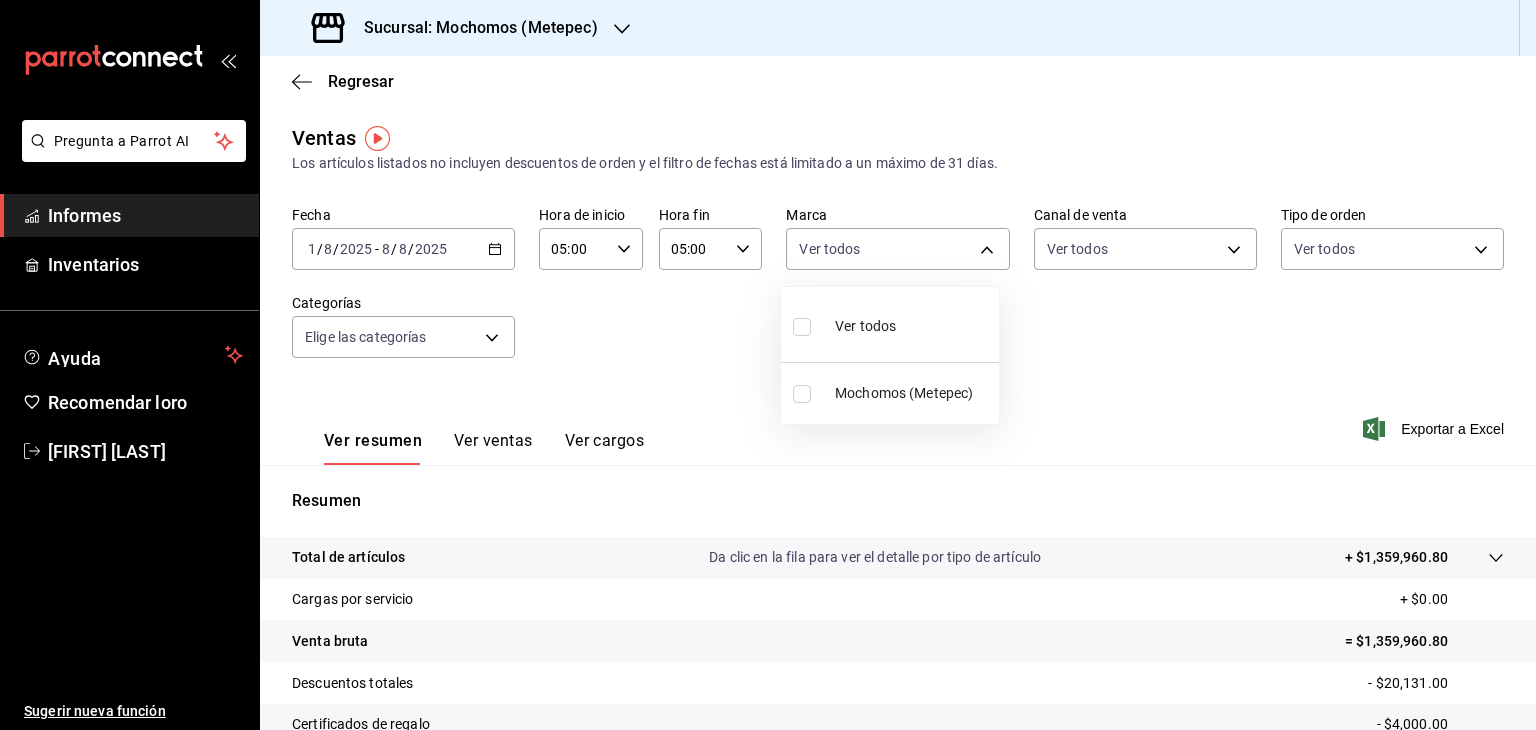 click on "Mochomos (Metepec)" at bounding box center (913, 393) 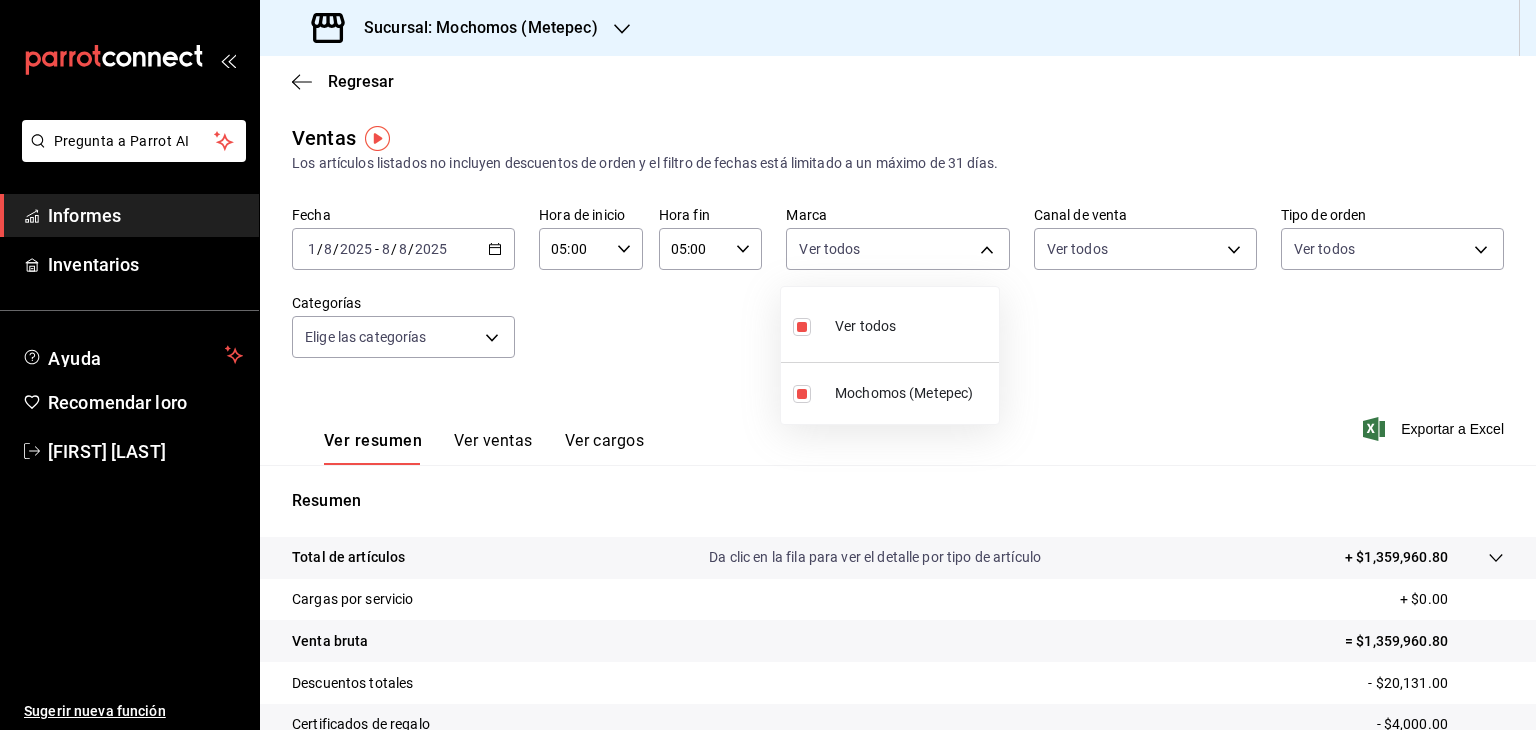 click at bounding box center (768, 365) 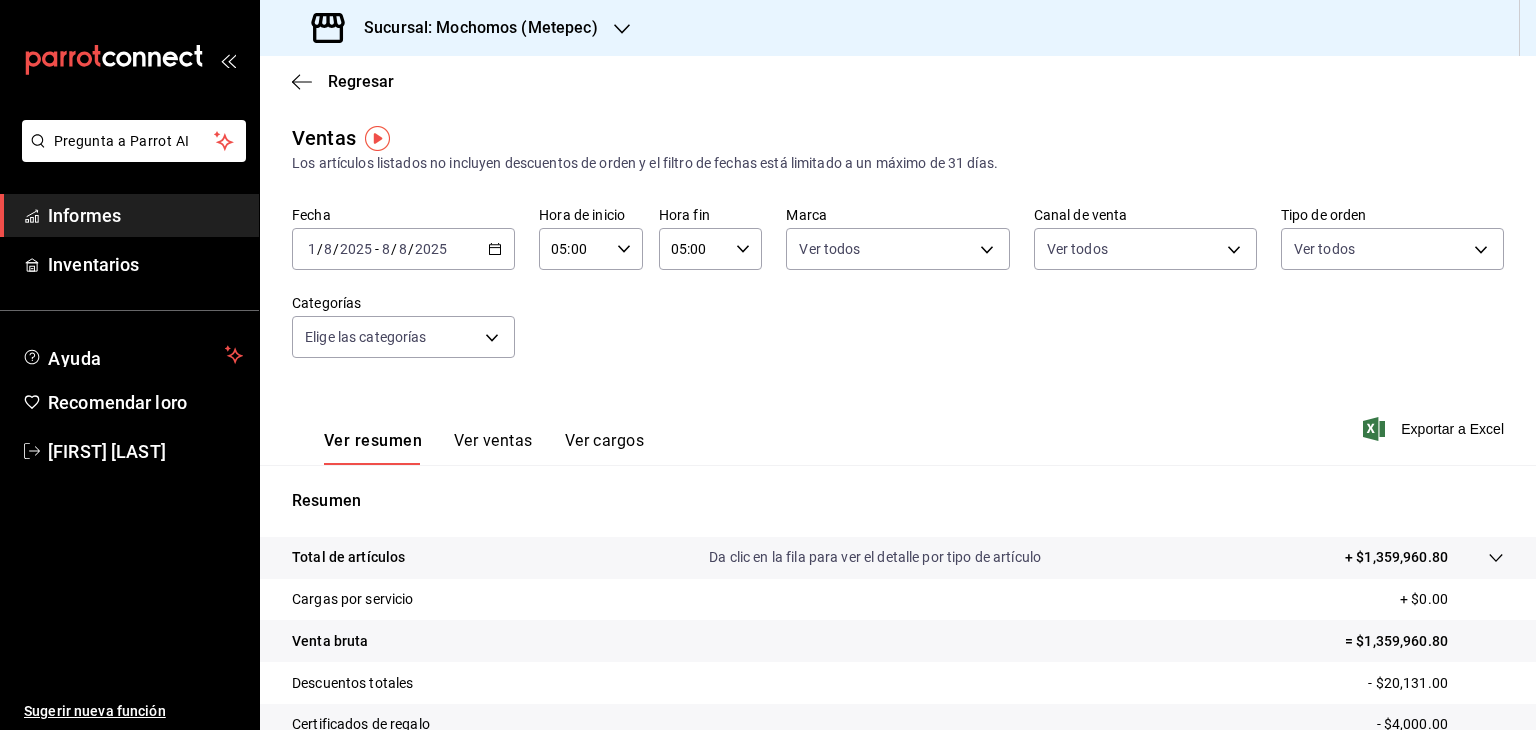 click on "Pregunta a Parrot AI Informes   Inventarios   Ayuda Recomendar loro   Cristian Mercado   Sugerir nueva función   Sucursal: Mochomos (Metepec) Regresar Ventas Los artículos listados no incluyen descuentos de orden y el filtro de fechas está limitado a un máximo de 31 días. Fecha 2025-08-01 1 / 8 / 2025 - 2025-08-08 8 / 8 / 2025 Hora de inicio 05:00 Hora de inicio Hora fin 05:00 Hora fin Marca Ver todos 2365f74e-aa6b-4392-bdf2-72765591bddf Canal de venta Ver todos Tipo de orden Ver todos Categorías Elige las categorías Ver resumen Ver ventas Ver cargos Exportar a Excel Resumen Total de artículos Da clic en la fila para ver el detalle por tipo de artículo + $1,359,960.80 Cargas por servicio + $0.00 Venta bruta = $1,359,960.80 Descuentos totales - $20,131.00 Certificados de regalo - $4,000.00 Venta total = $1,335,829.80 Impuestos - $184,252.39 Venta neta = $1,151,577.41 Texto original Valora esta traducción Tu opinión servirá para ayudar a mejorar el Traductor de Google Ver video tutorial Informes" at bounding box center [768, 365] 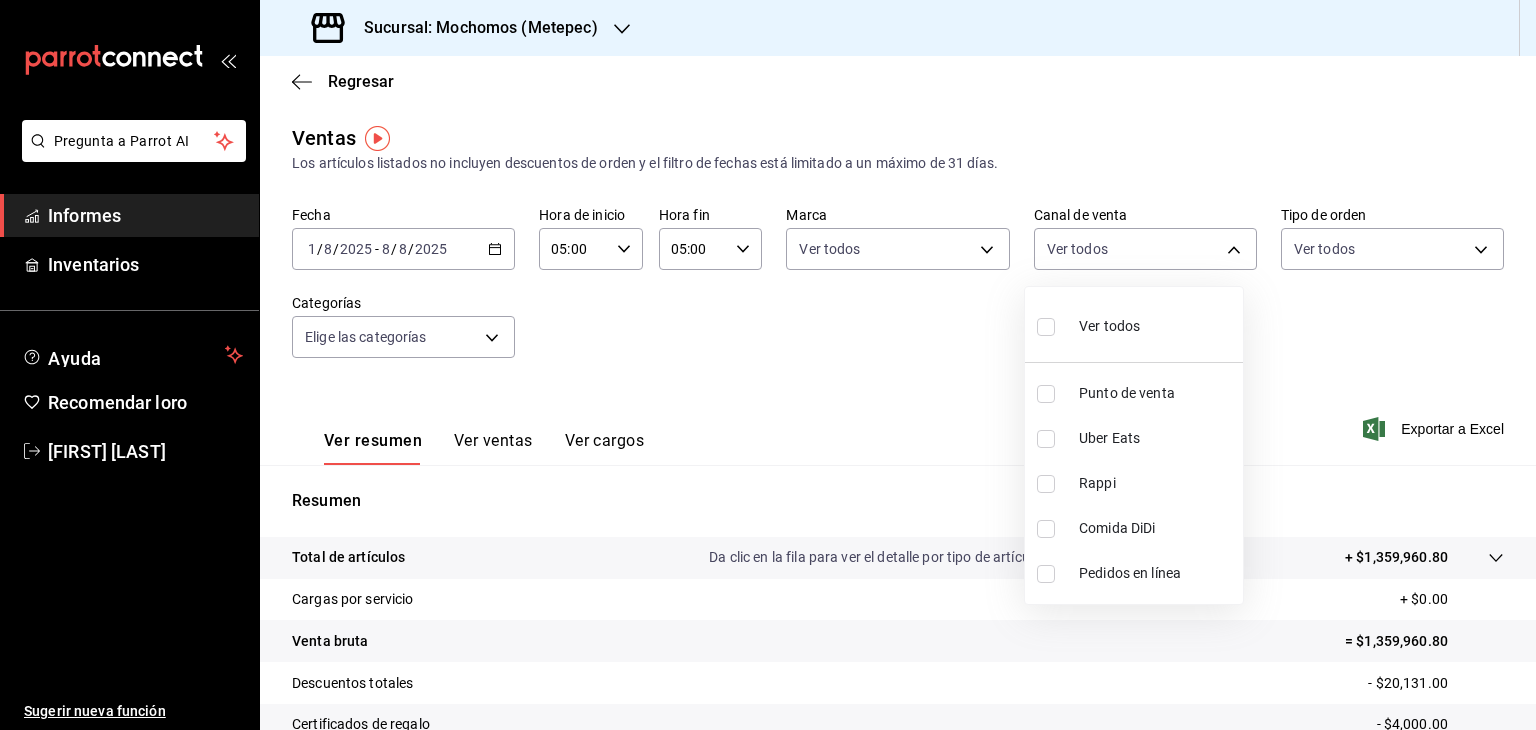 click on "Ver todos" at bounding box center [1109, 326] 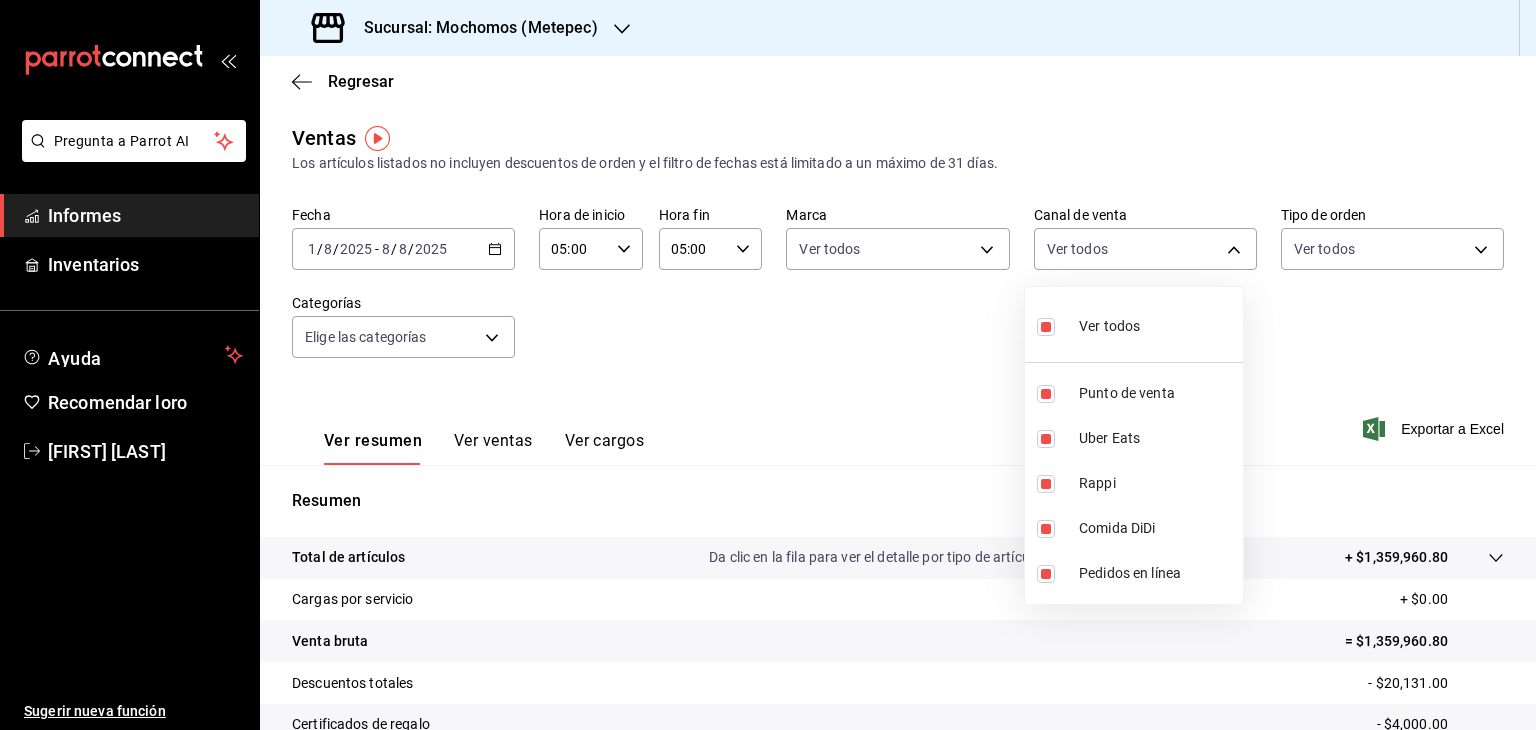 click at bounding box center [768, 365] 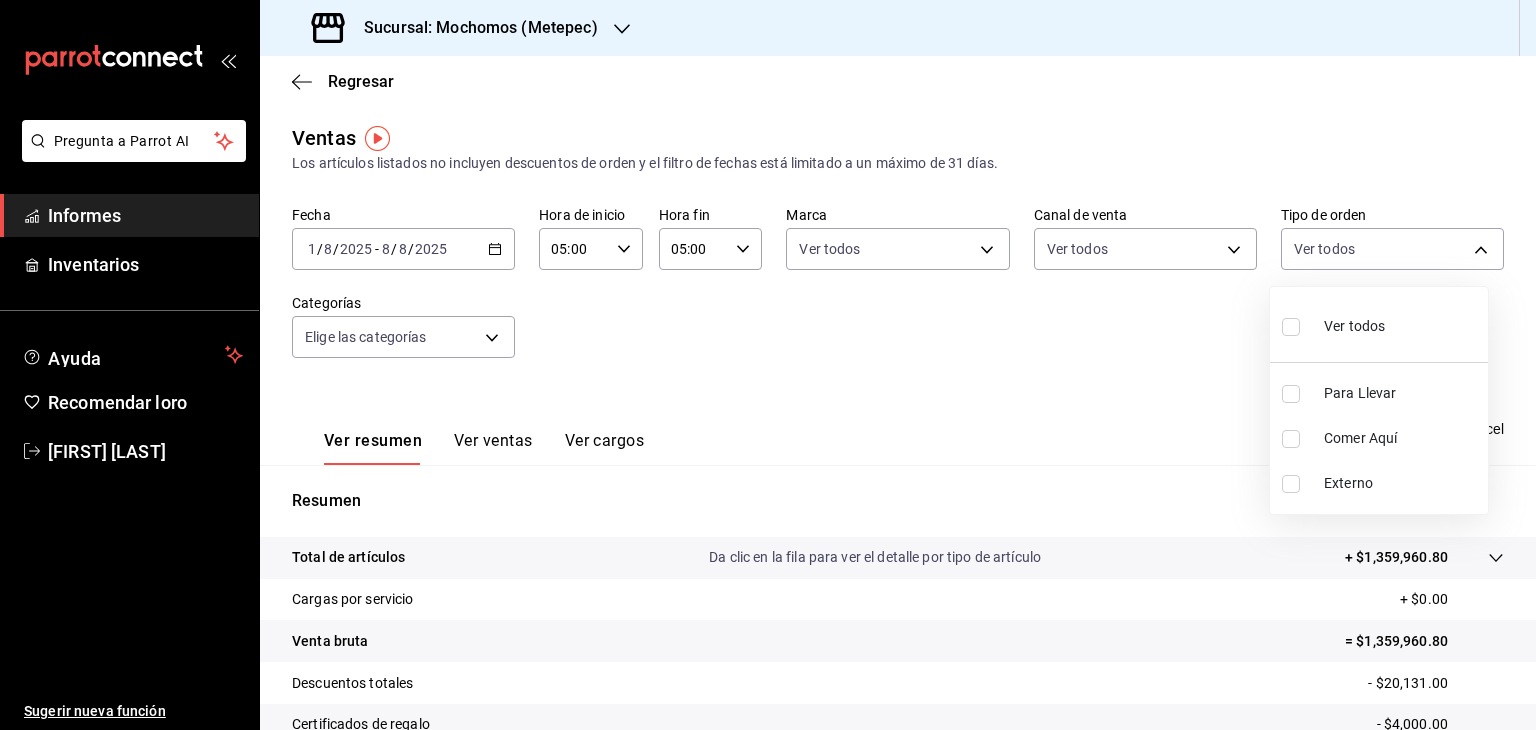 click on "Pregunta a Parrot AI Informes   Inventarios   Ayuda Recomendar loro   Cristian Mercado   Sugerir nueva función   Sucursal: Mochomos (Metepec) Regresar Ventas Los artículos listados no incluyen descuentos de orden y el filtro de fechas está limitado a un máximo de 31 días. Fecha 2025-08-01 1 / 8 / 2025 - 2025-08-08 8 / 8 / 2025 Hora de inicio 05:00 Hora de inicio Hora fin 05:00 Hora fin Marca Ver todos 2365f74e-aa6b-4392-bdf2-72765591bddf Canal de venta Ver todos PARROT,UBER_EATS,RAPPI,DIDI_FOOD,ONLINE Tipo de orden Ver todos Categorías Elige las categorías Ver resumen Ver ventas Ver cargos Exportar a Excel Resumen Total de artículos Da clic en la fila para ver el detalle por tipo de artículo + $1,359,960.80 Cargas por servicio + $0.00 Venta bruta = $1,359,960.80 Descuentos totales - $20,131.00 Certificados de regalo - $4,000.00 Venta total = $1,335,829.80 Impuestos - $184,252.39 Venta neta = $1,151,577.41 Texto original Valora esta traducción GANA 1 MES GRATIS EN TU SUSCRIPCIÓN AQUÍ Ir a un video" at bounding box center [768, 365] 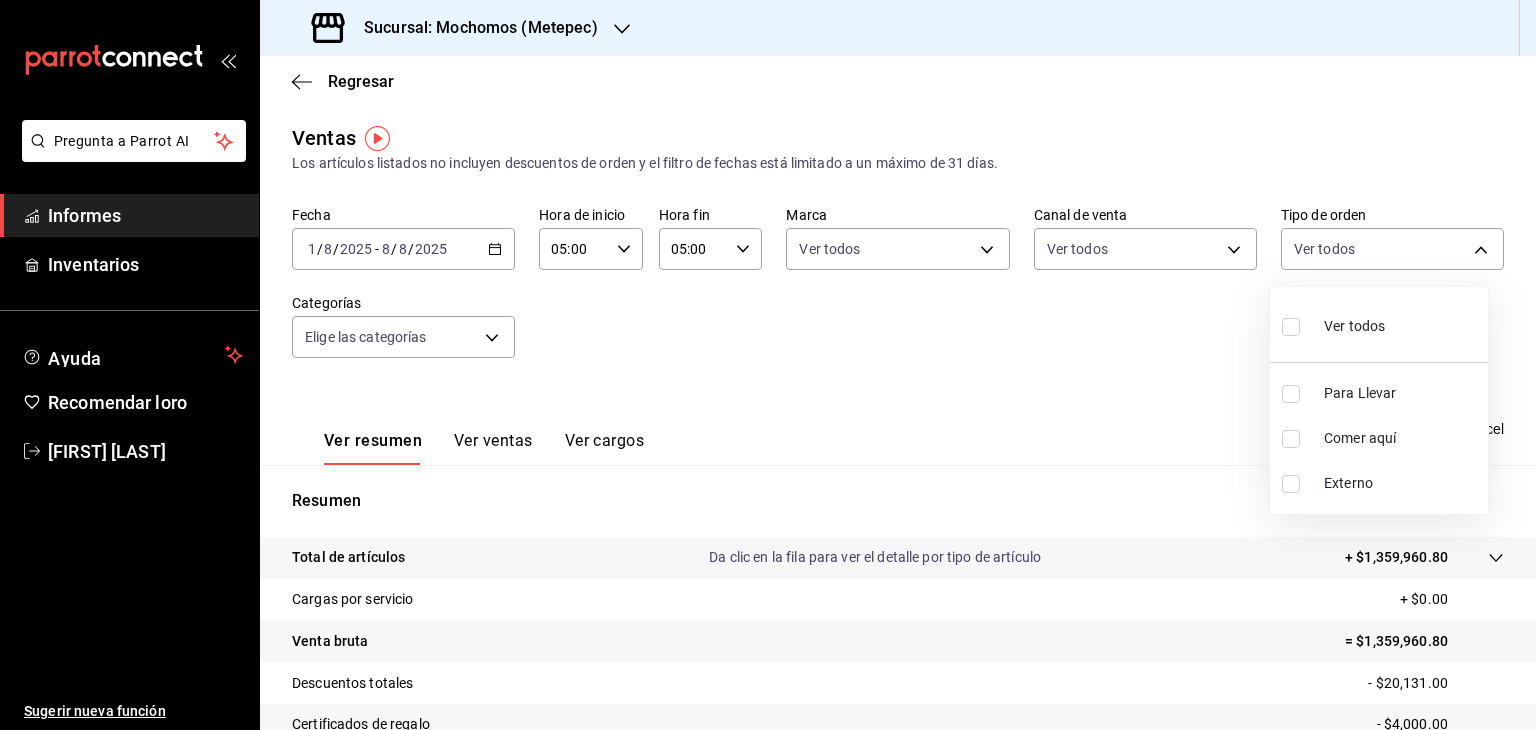 click on "Ver todos" at bounding box center [1333, 324] 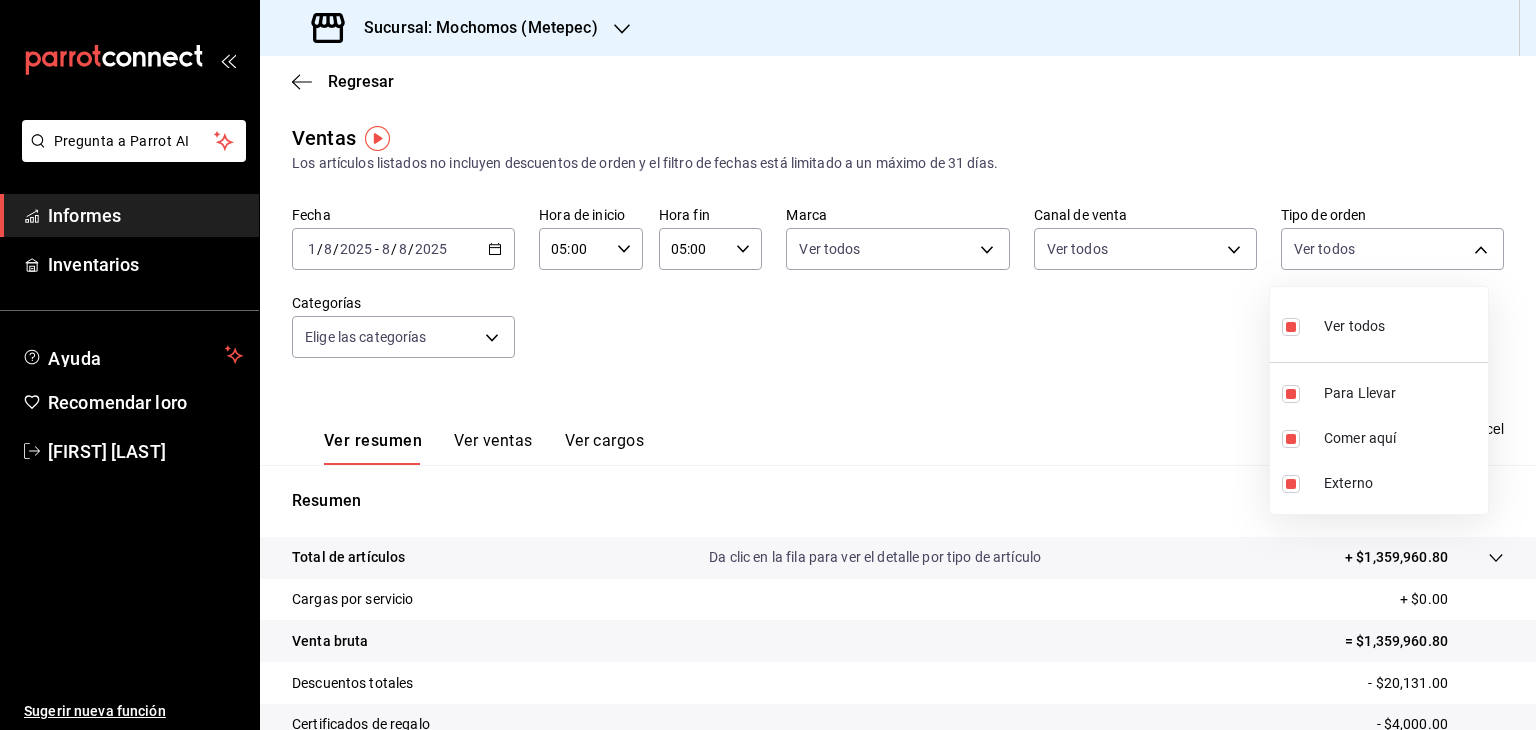 click at bounding box center [768, 365] 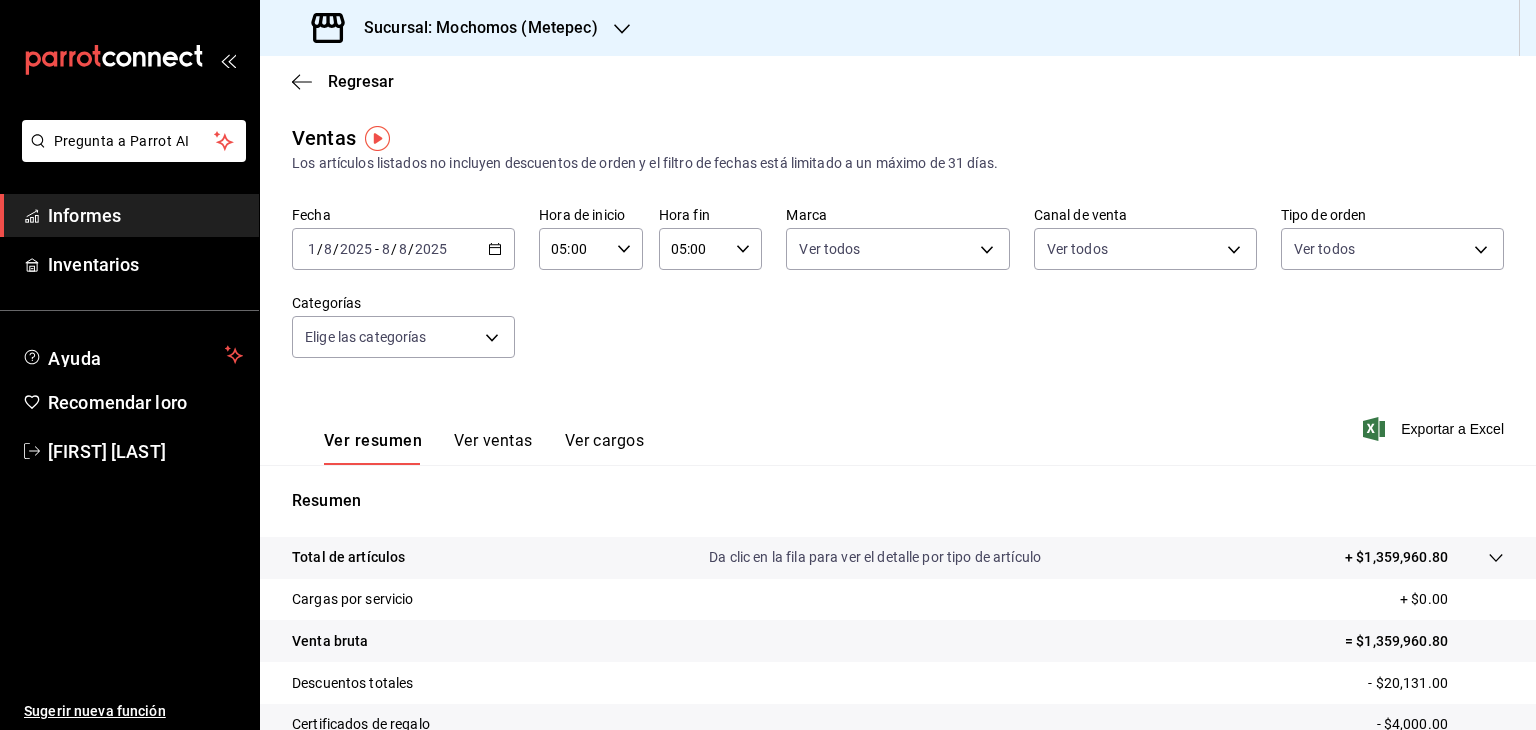 click on "Pregunta a Parrot AI Informes   Inventarios   Ayuda Recomendar loro   Cristian Mercado   Sugerir nueva función   Sucursal: Mochomos (Metepec) Regresar Ventas Los artículos listados no incluyen descuentos de orden y el filtro de fechas está limitado a un máximo de 31 días. Fecha 2025-08-01 1 / 8 / 2025 - 2025-08-08 8 / 8 / 2025 Hora de inicio 05:00 Hora de inicio Hora fin 05:00 Hora fin Marca Ver todos 2365f74e-aa6b-4392-bdf2-72765591bddf Canal de venta Ver todos PARROT,UBER_EATS,RAPPI,DIDI_FOOD,ONLINE Tipo de orden Ver todos 3a236ed8-2e24-47ca-8e59-ead494492482,da8509e8-5fca-4f62-958e-973104937870,EXTERNAL Categorías Elige las categorías Ver resumen Ver ventas Ver cargos Exportar a Excel Resumen Total de artículos Da clic en la fila para ver el detalle por tipo de artículo + $1,359,960.80 Cargas por servicio + $0.00 Venta bruta = $1,359,960.80 Descuentos totales - $20,131.00 Certificados de regalo - $4,000.00 Venta total = $1,335,829.80 Impuestos - $184,252.39 Venta neta = $1,151,577.41 Ir a un video" at bounding box center [768, 365] 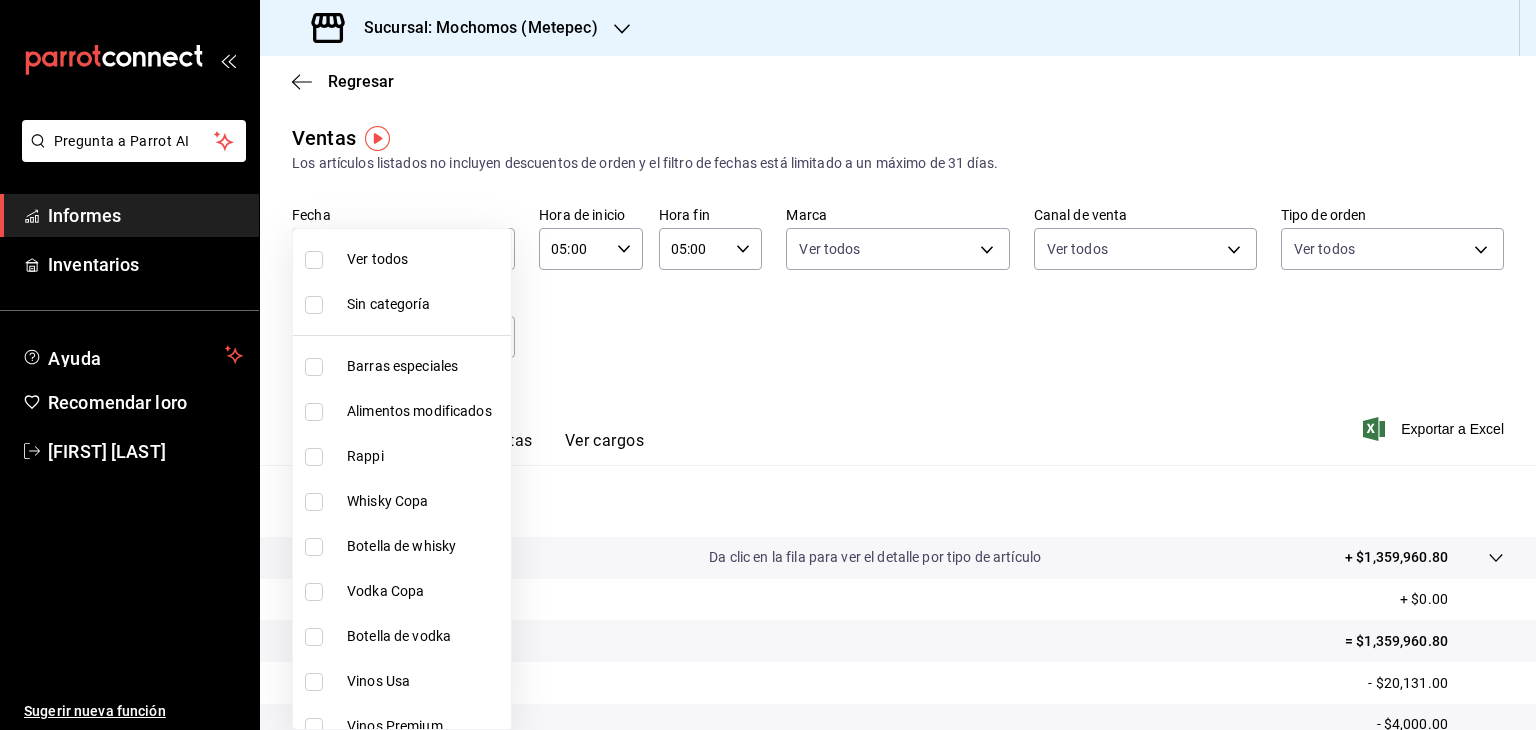 click on "Ver todos" at bounding box center (402, 259) 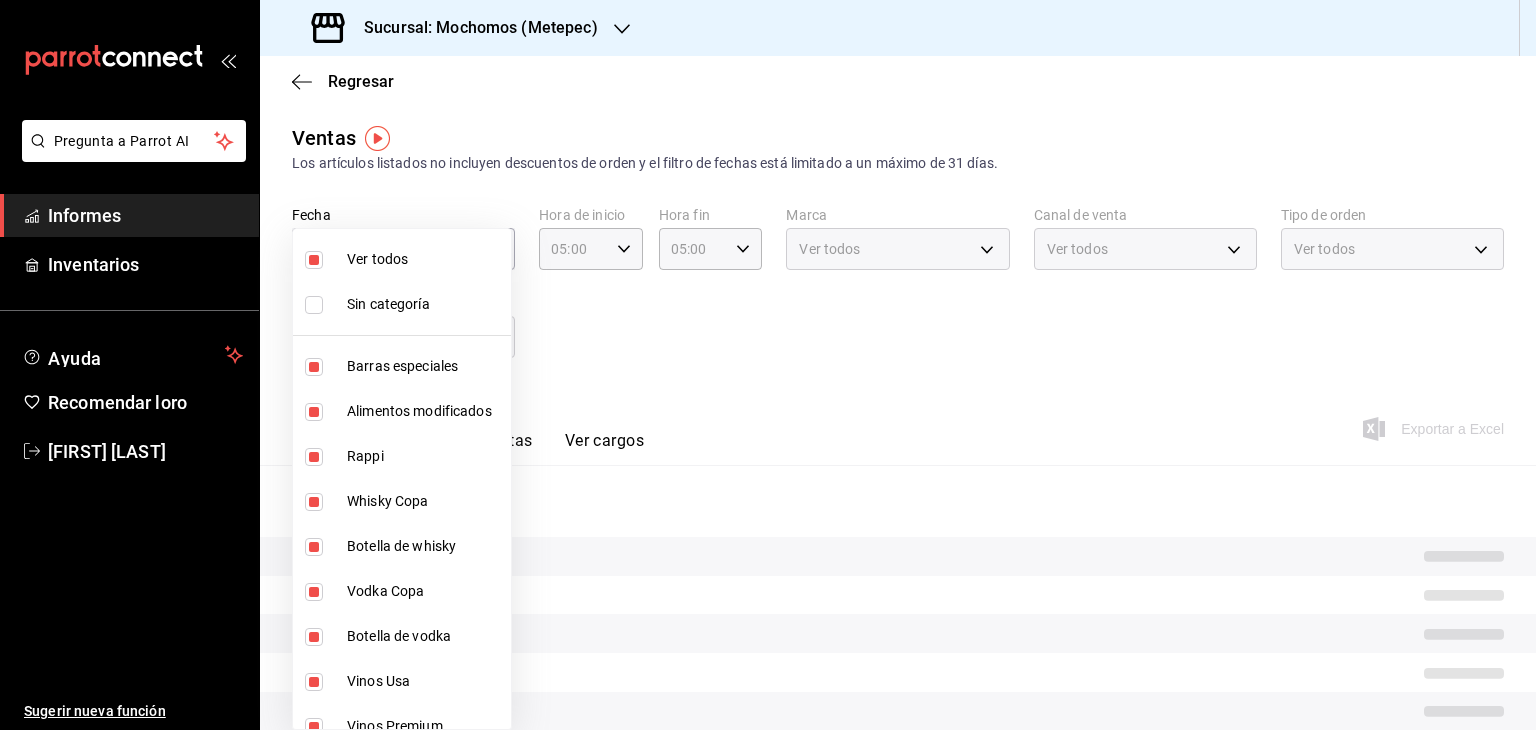 click at bounding box center [768, 365] 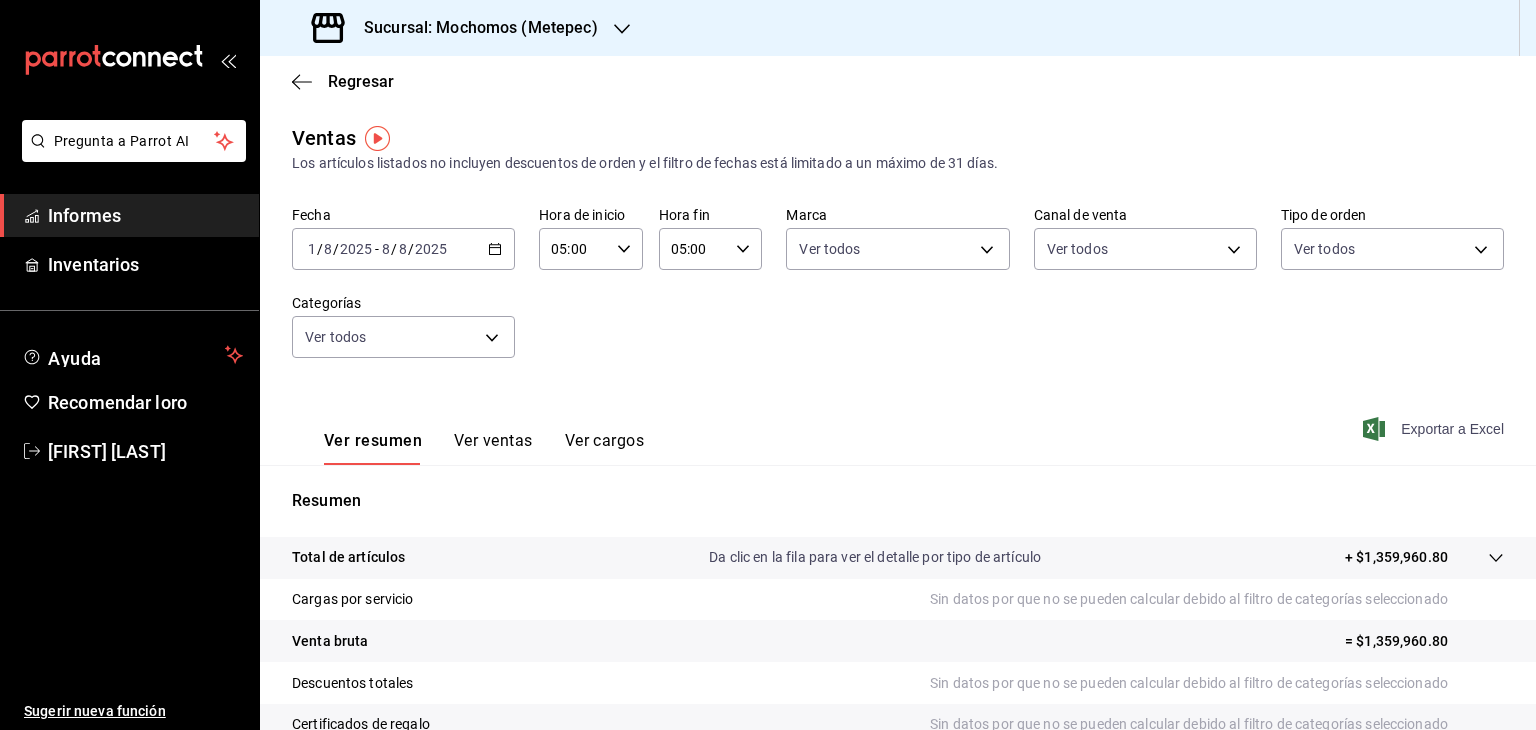 click on "Exportar a Excel" at bounding box center [1452, 429] 